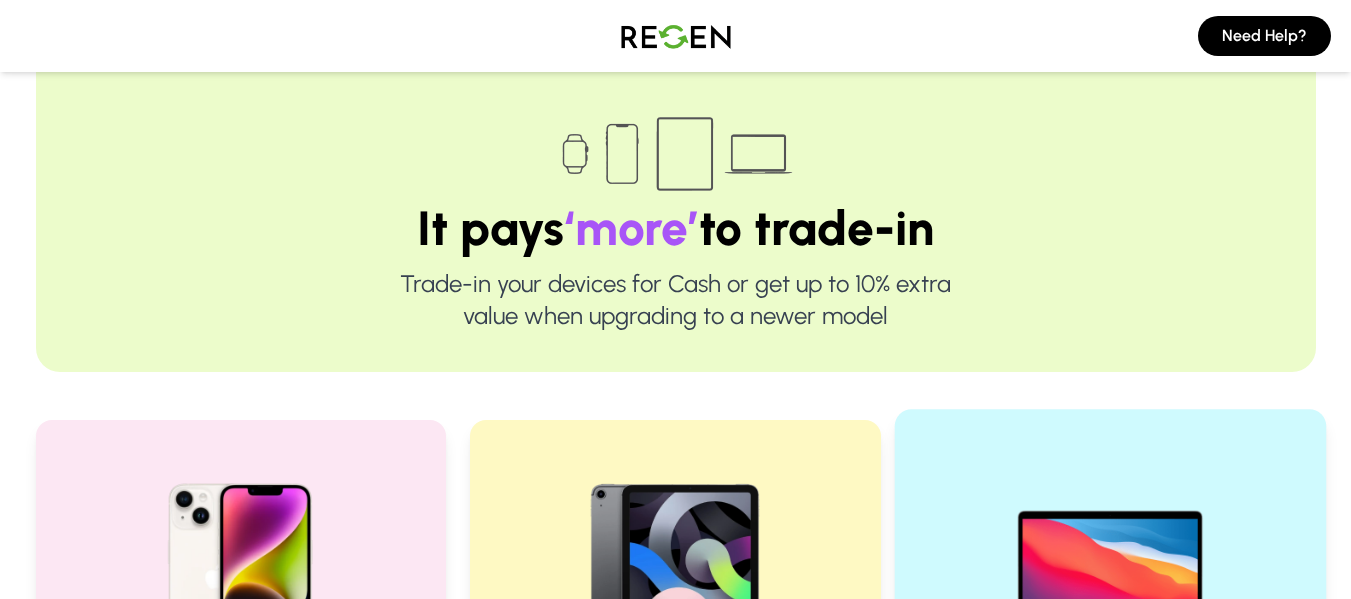 scroll, scrollTop: 0, scrollLeft: 0, axis: both 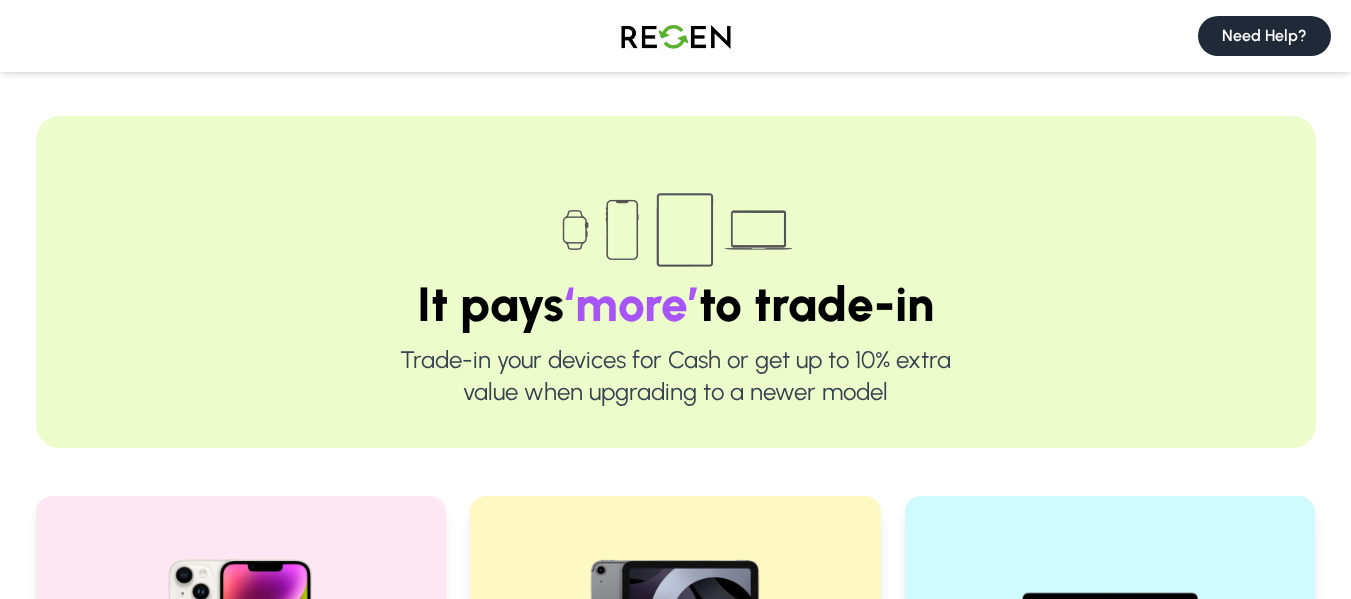 click on "Need Help?" at bounding box center (1264, 36) 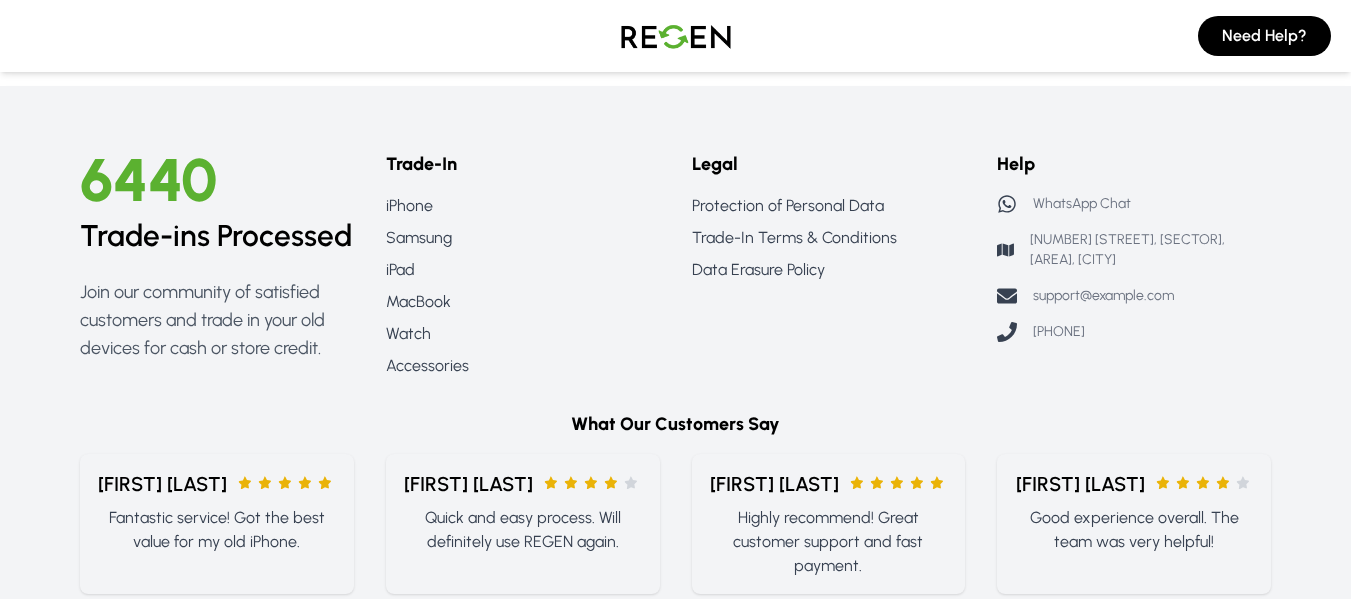 scroll, scrollTop: 1742, scrollLeft: 0, axis: vertical 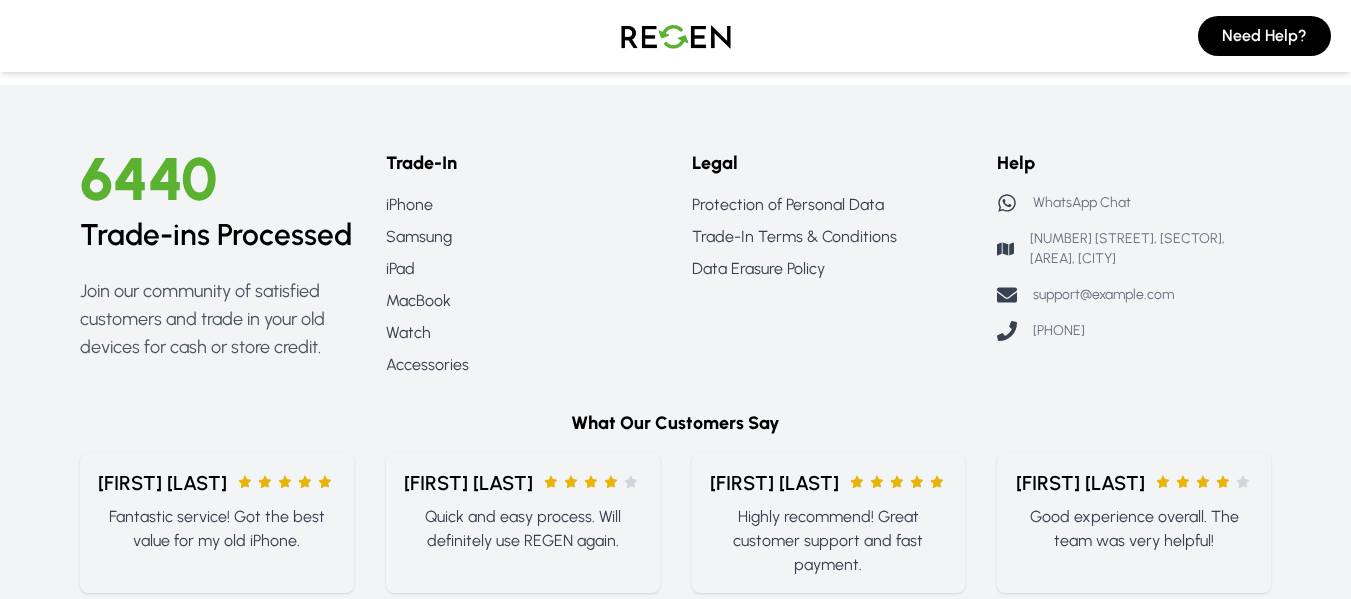 click on "WhatsApp Chat" at bounding box center (1082, 203) 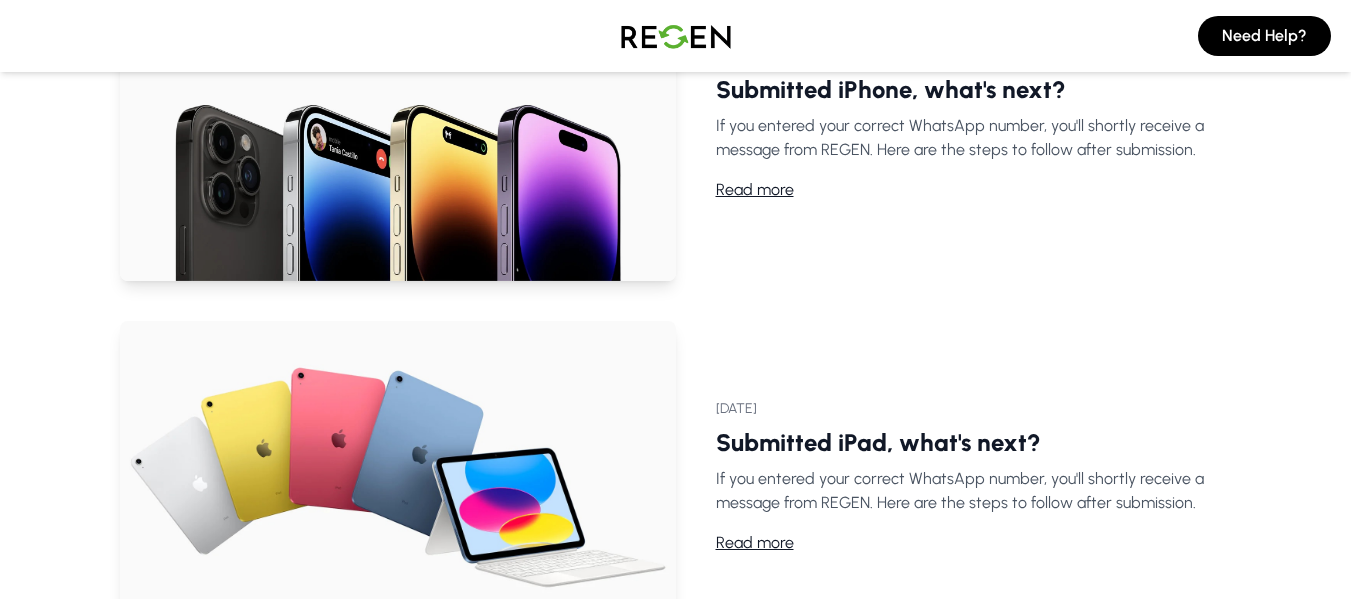 scroll, scrollTop: 0, scrollLeft: 0, axis: both 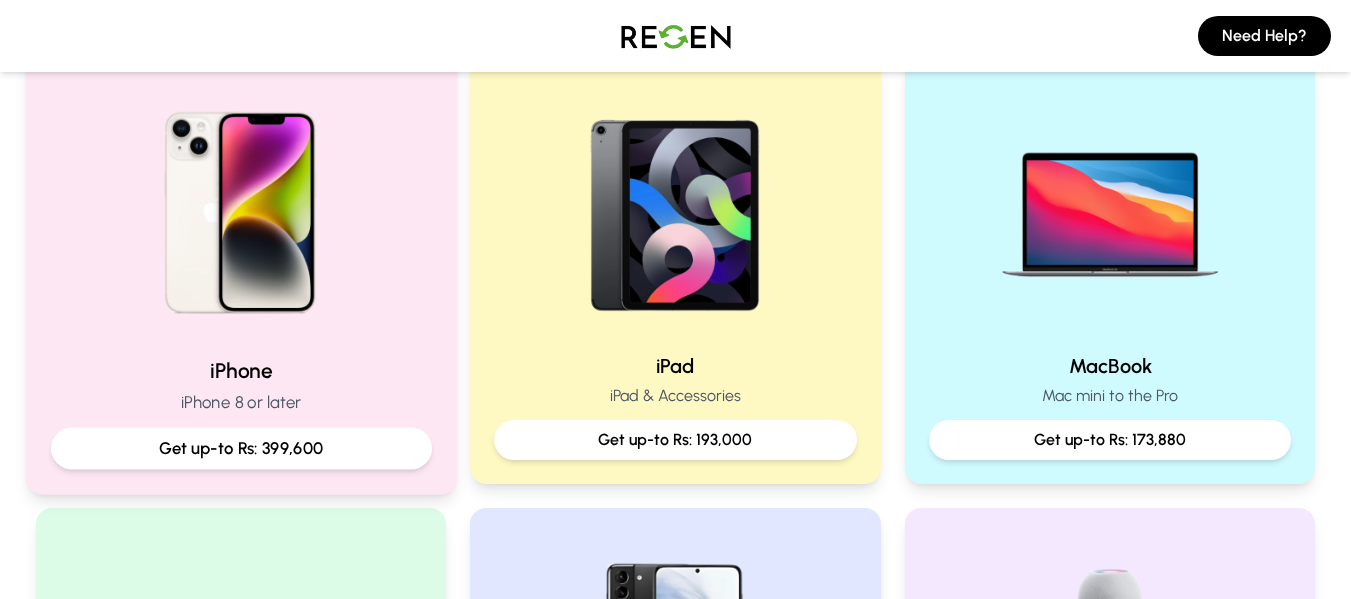 click on "Get up-to Rs: 399,600" at bounding box center (240, 448) 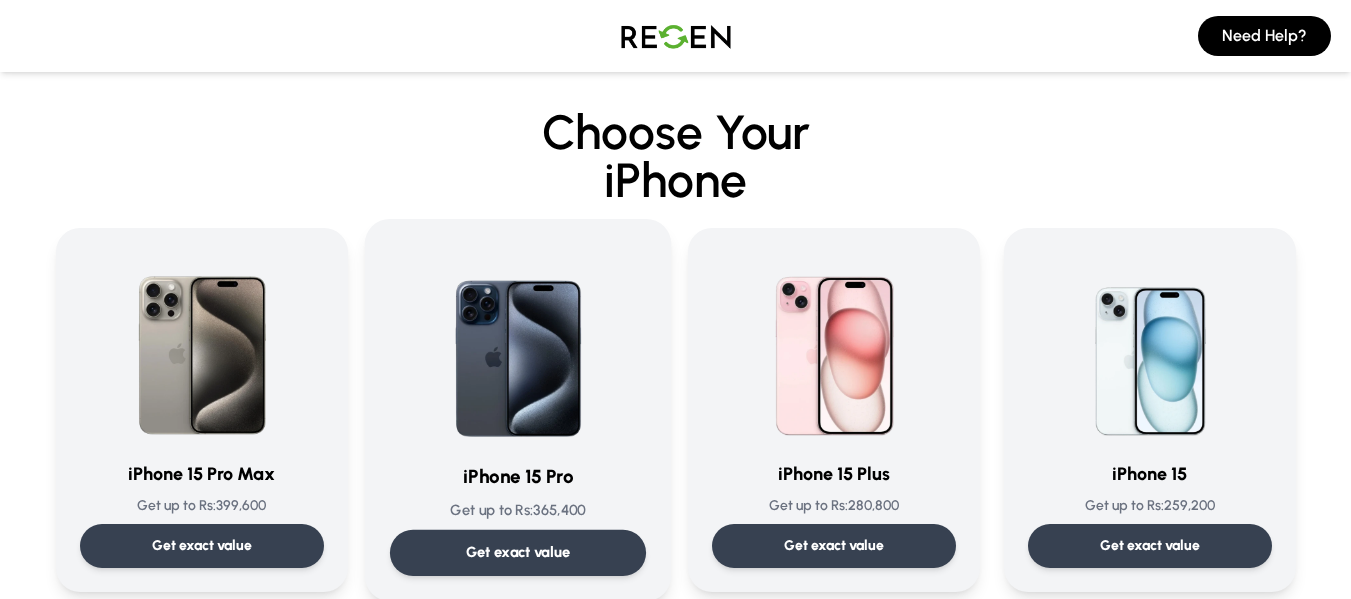 scroll, scrollTop: 185, scrollLeft: 0, axis: vertical 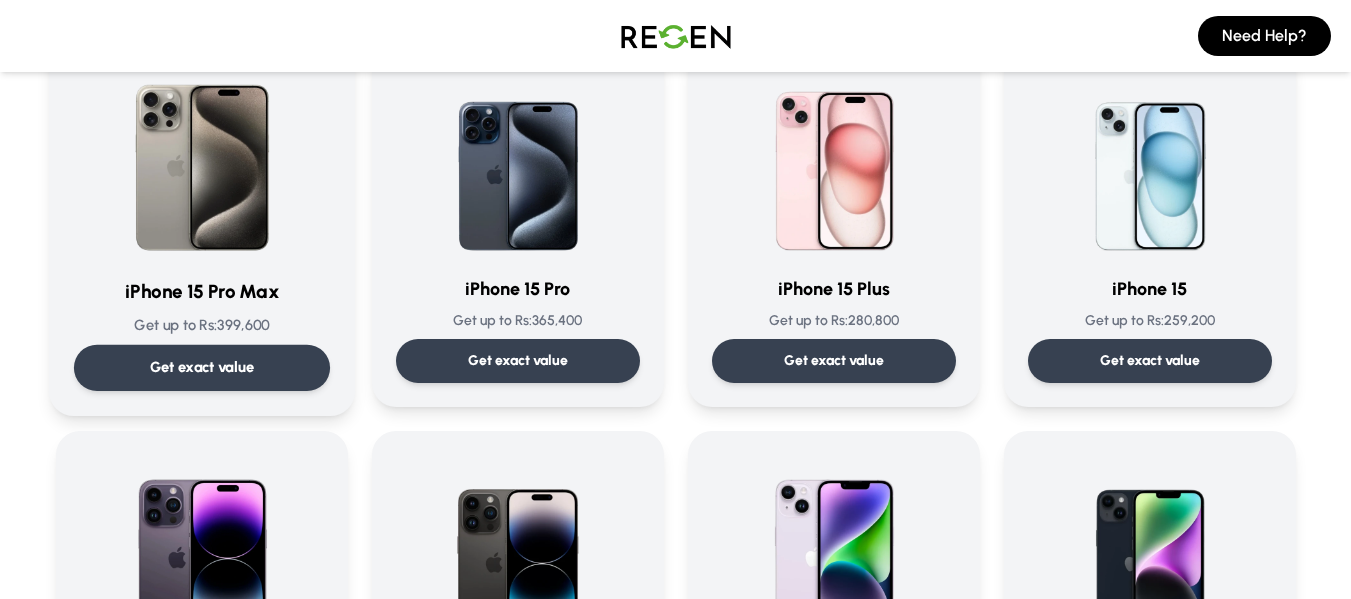 click on "Get exact value" at bounding box center [201, 368] 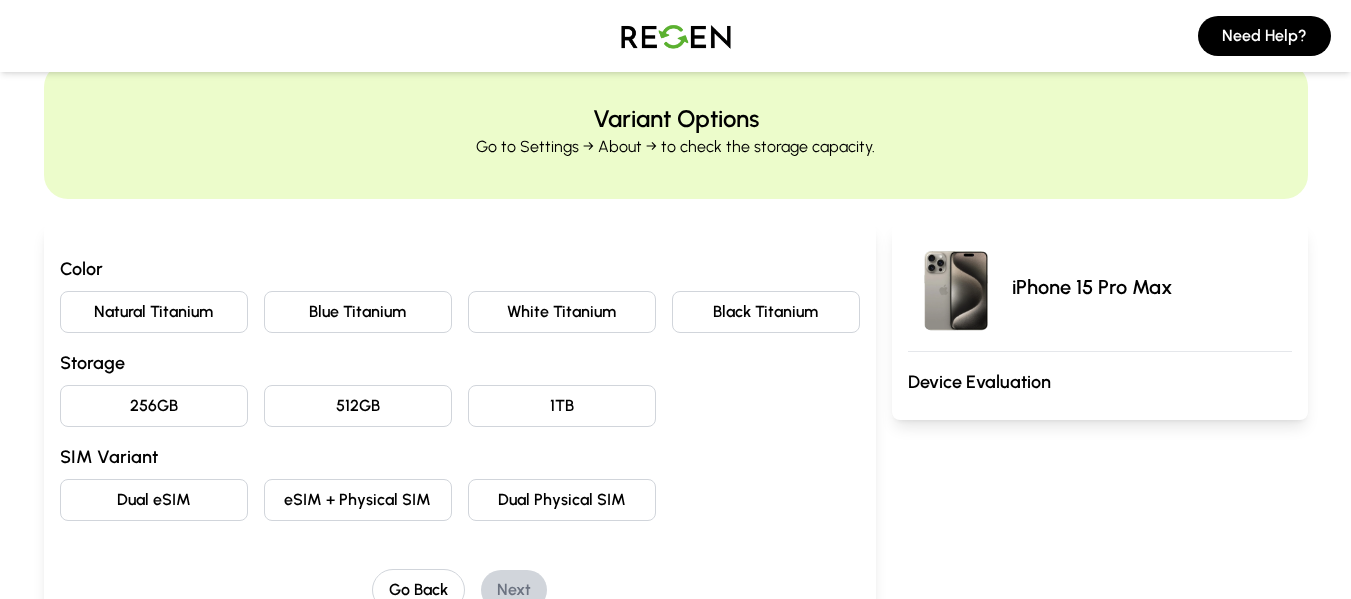 scroll, scrollTop: 54, scrollLeft: 0, axis: vertical 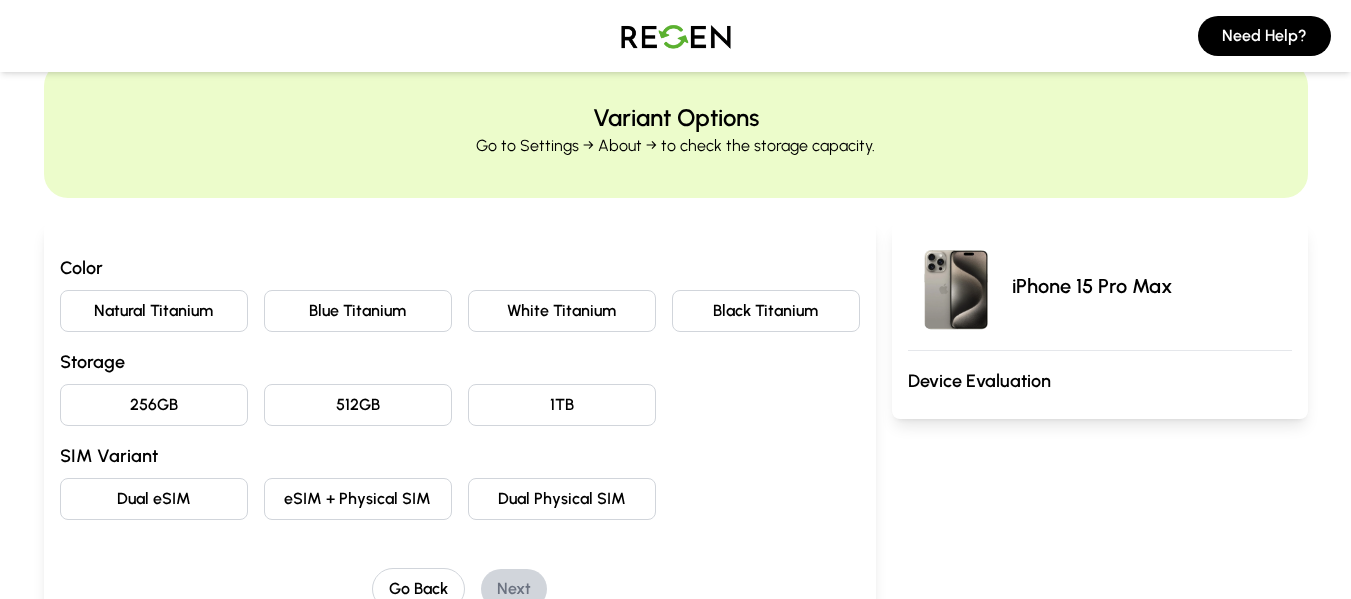 click on "Black Titanium" at bounding box center (766, 311) 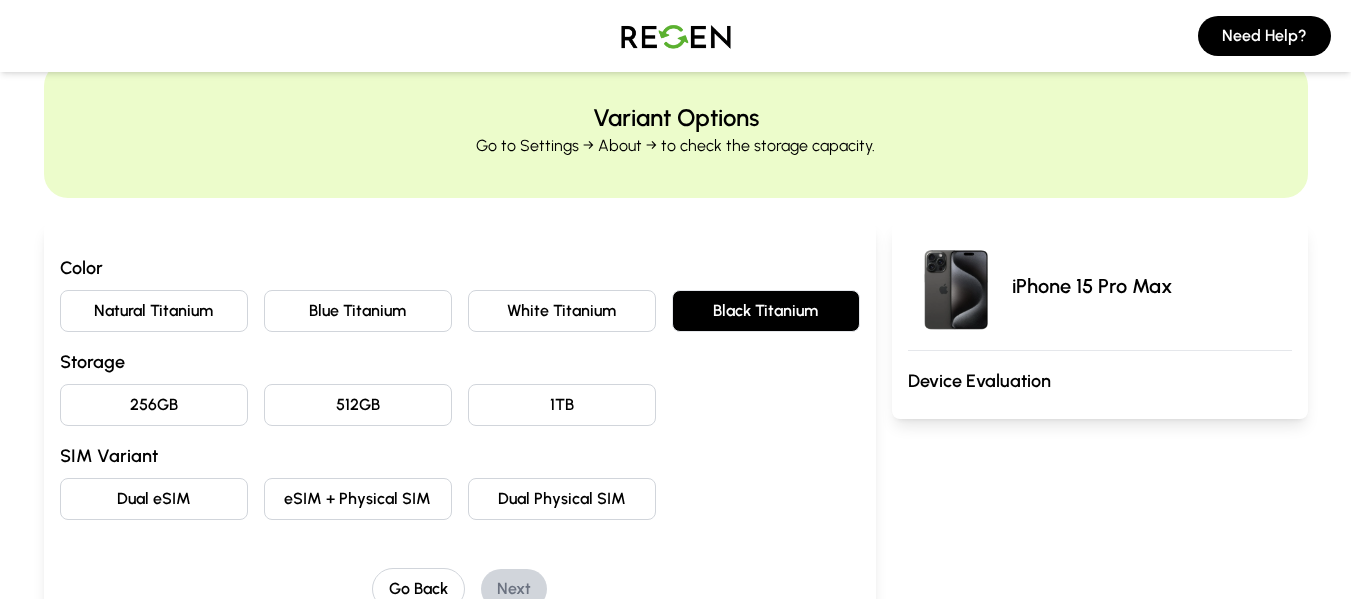 click on "256GB" at bounding box center (154, 405) 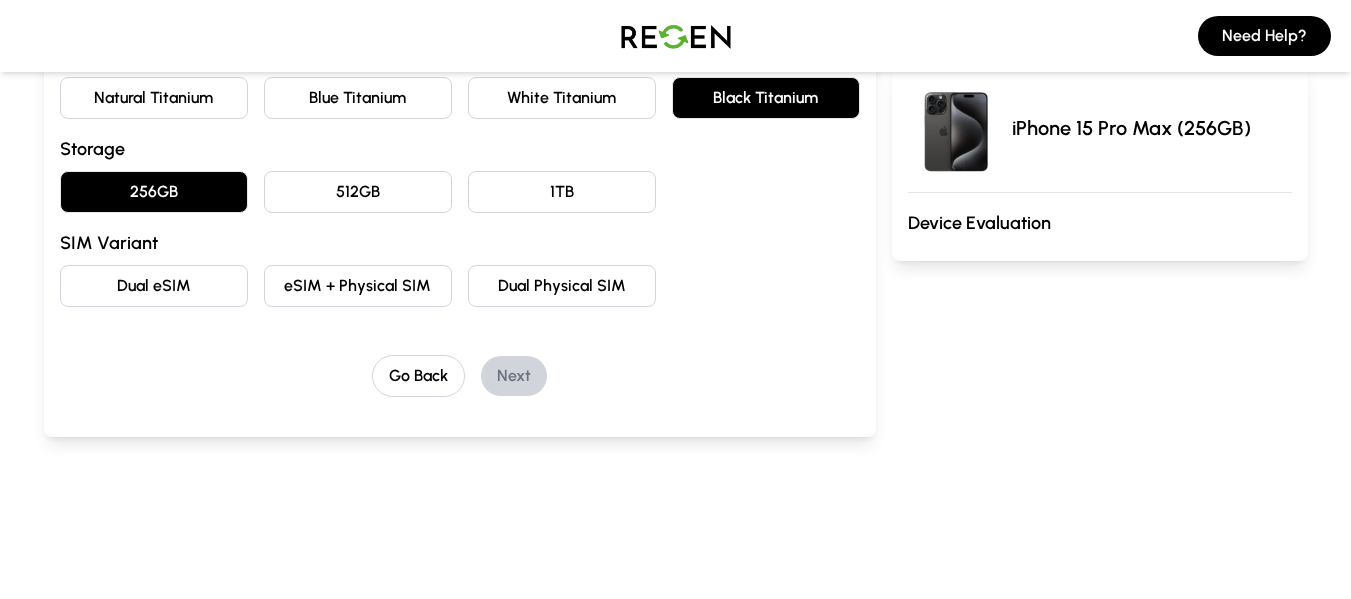scroll, scrollTop: 268, scrollLeft: 0, axis: vertical 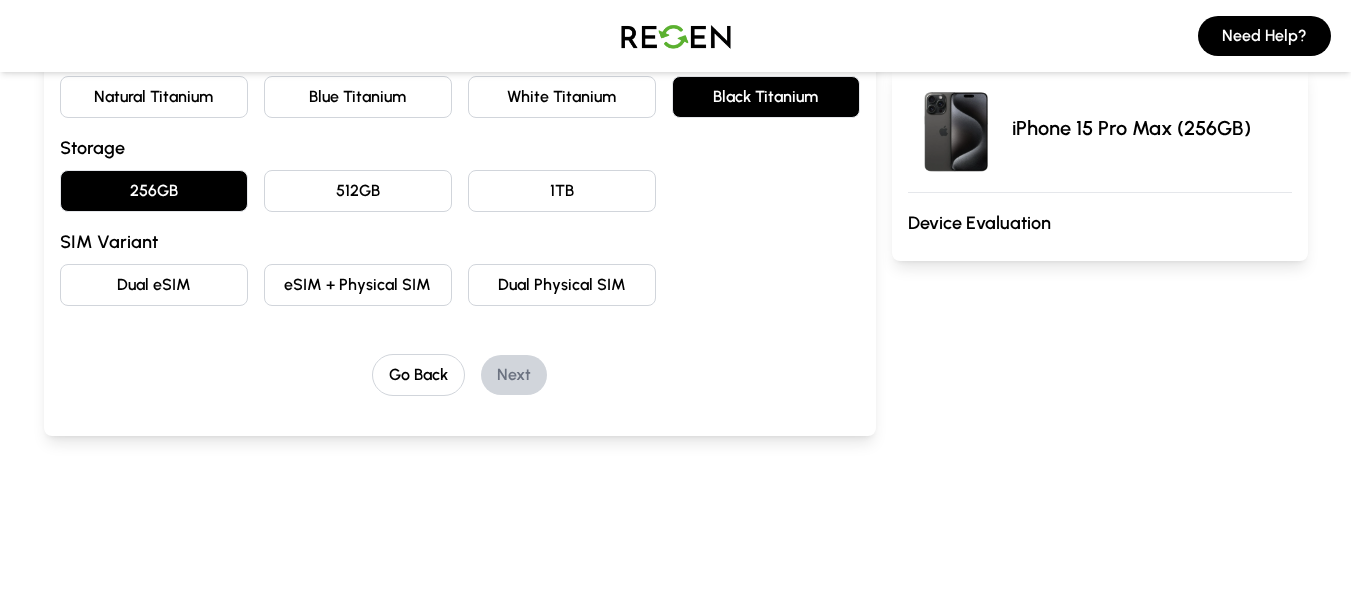 click on "Dual eSIM" at bounding box center (154, 285) 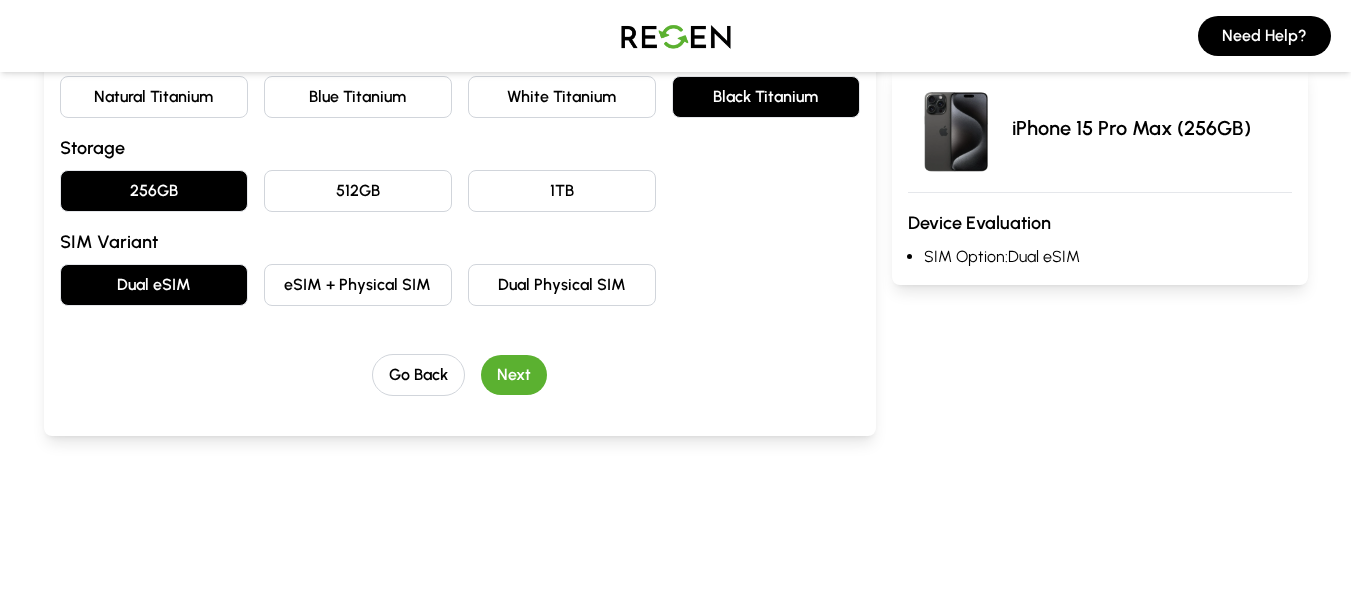 click on "eSIM + Physical SIM" at bounding box center [358, 285] 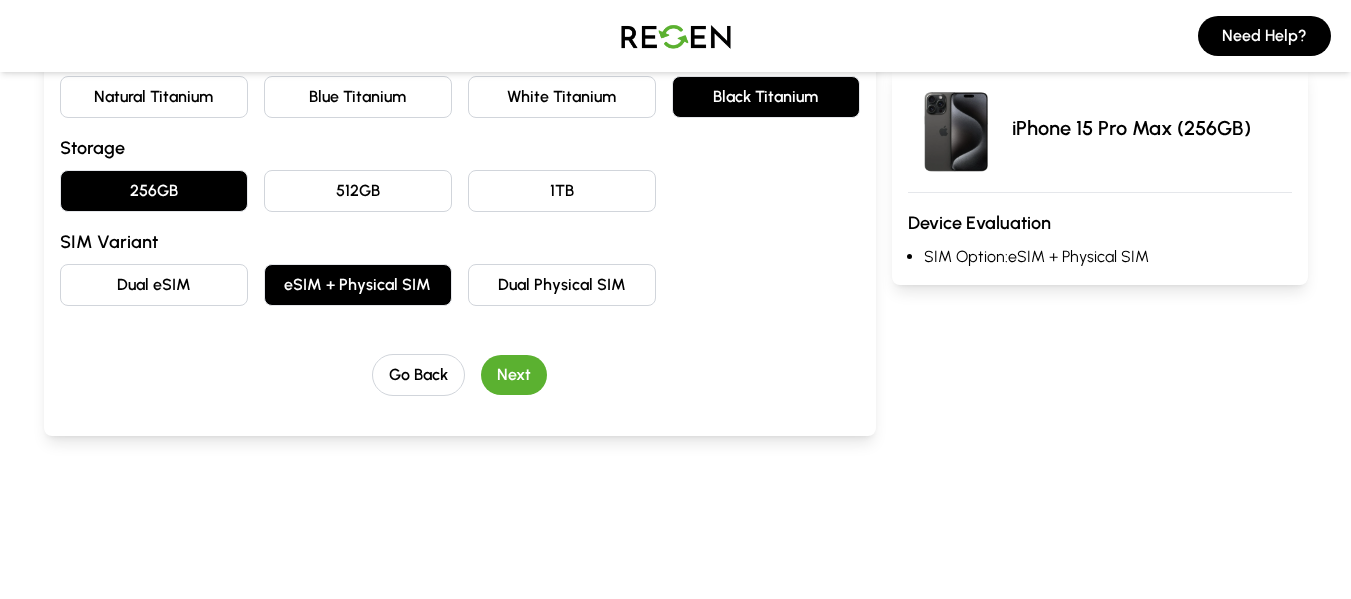 click on "Next" at bounding box center (514, 375) 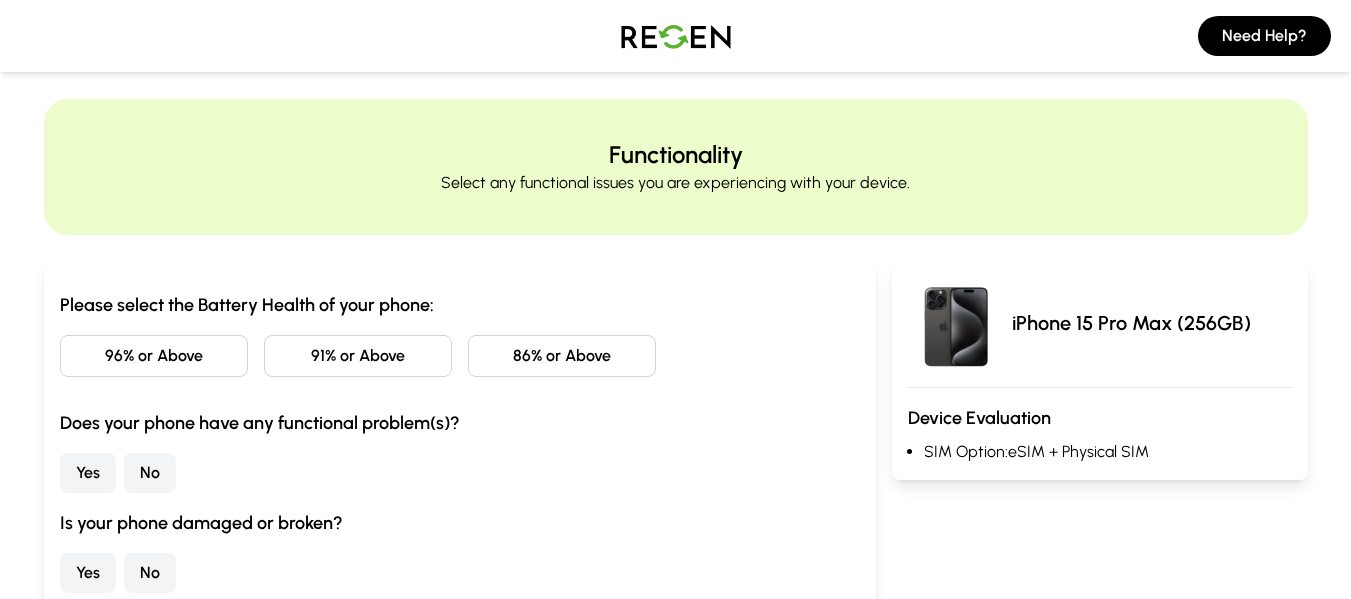 scroll, scrollTop: 18, scrollLeft: 0, axis: vertical 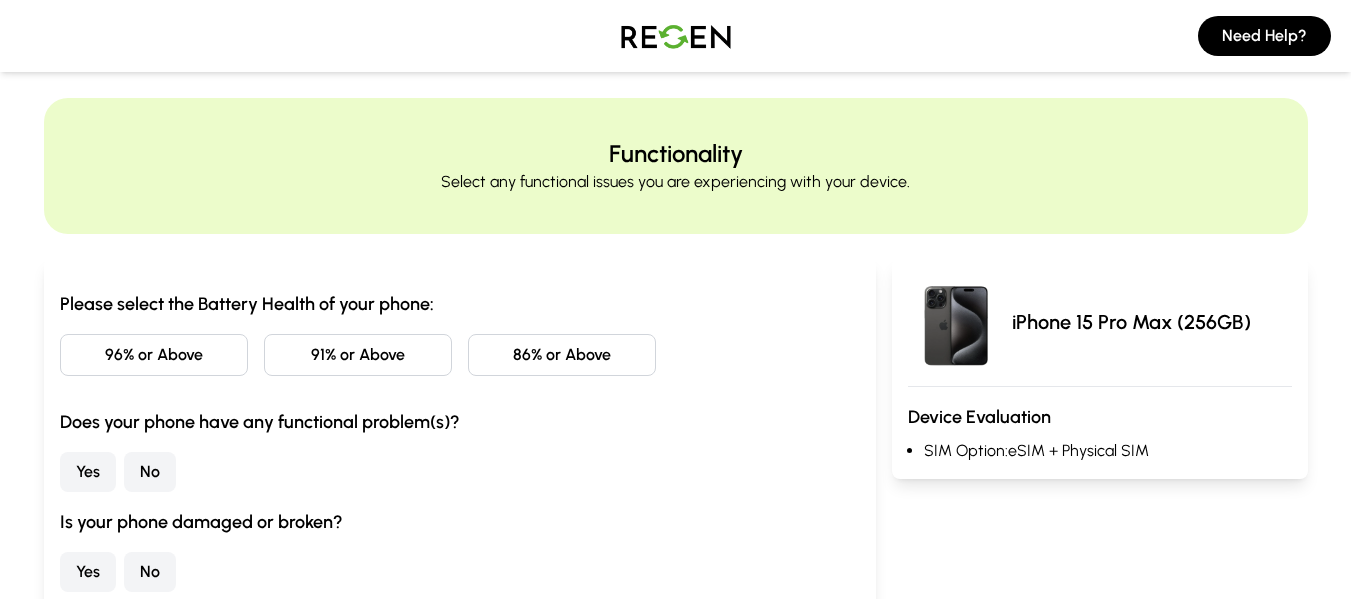 click on "86% or Above" at bounding box center (562, 355) 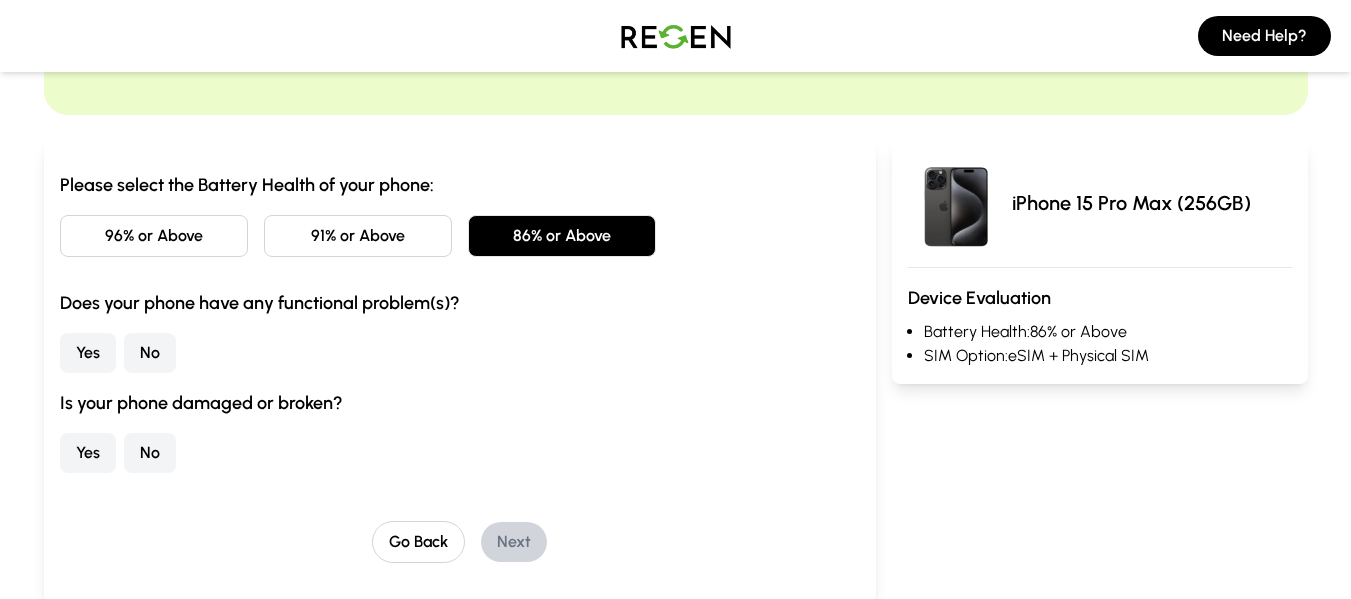 scroll, scrollTop: 138, scrollLeft: 0, axis: vertical 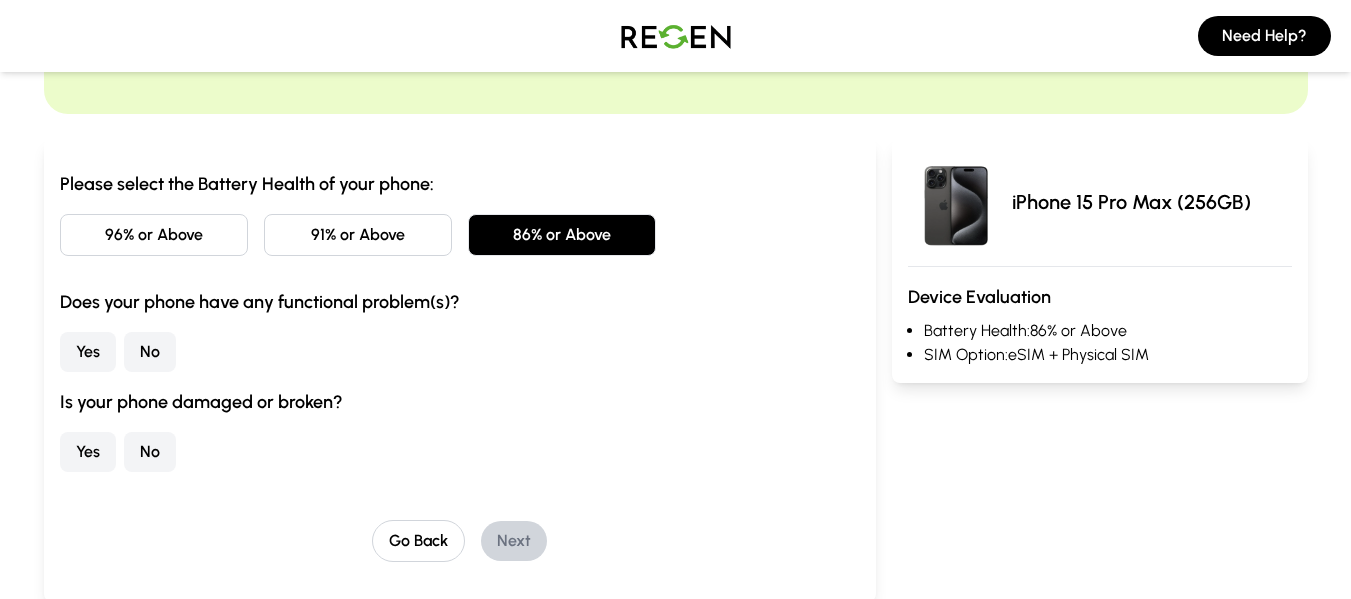 click on "No" at bounding box center (150, 352) 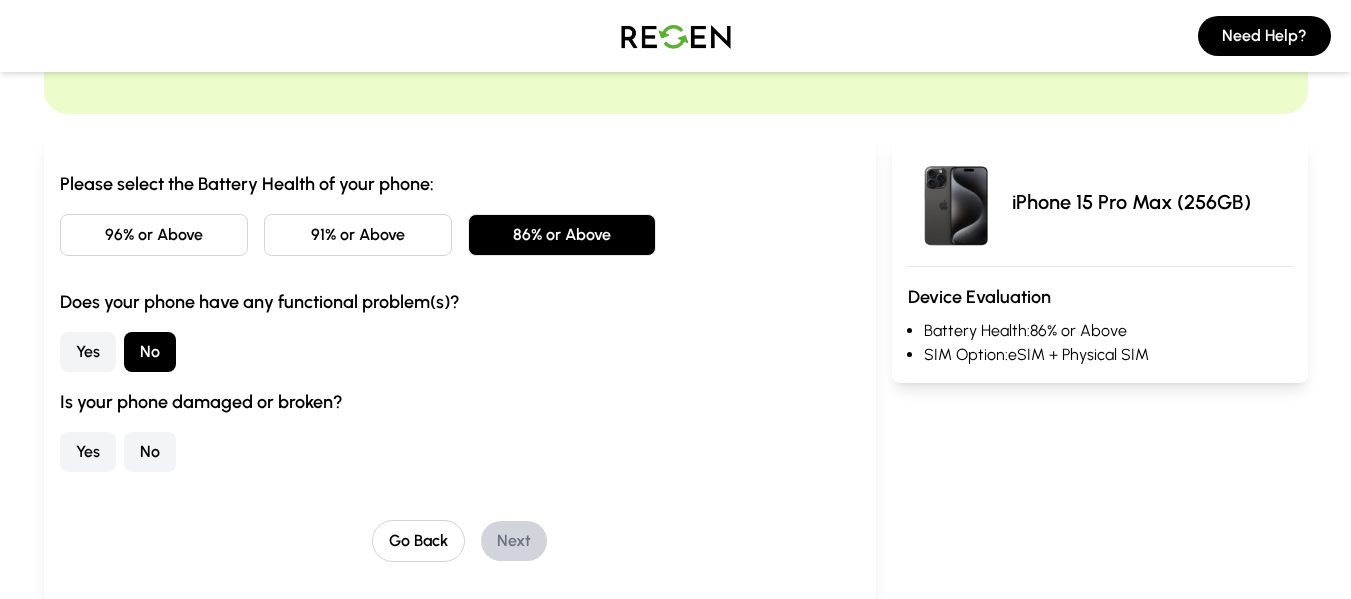 click on "No" at bounding box center [150, 452] 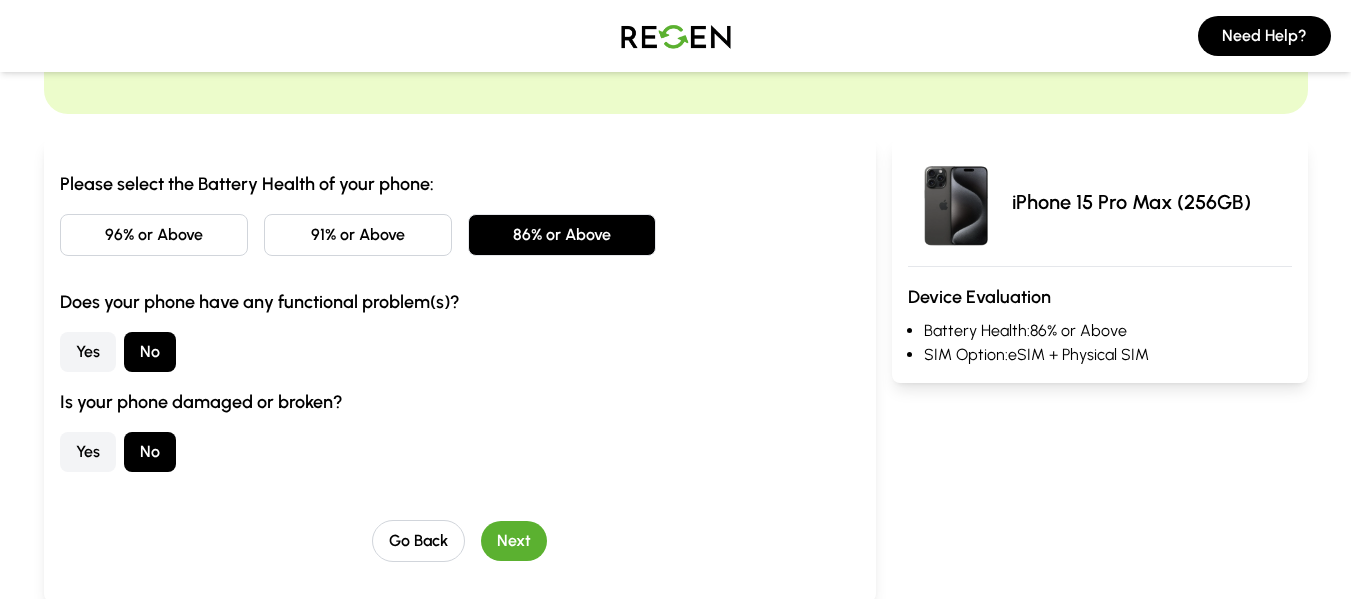 click on "Next" at bounding box center (514, 541) 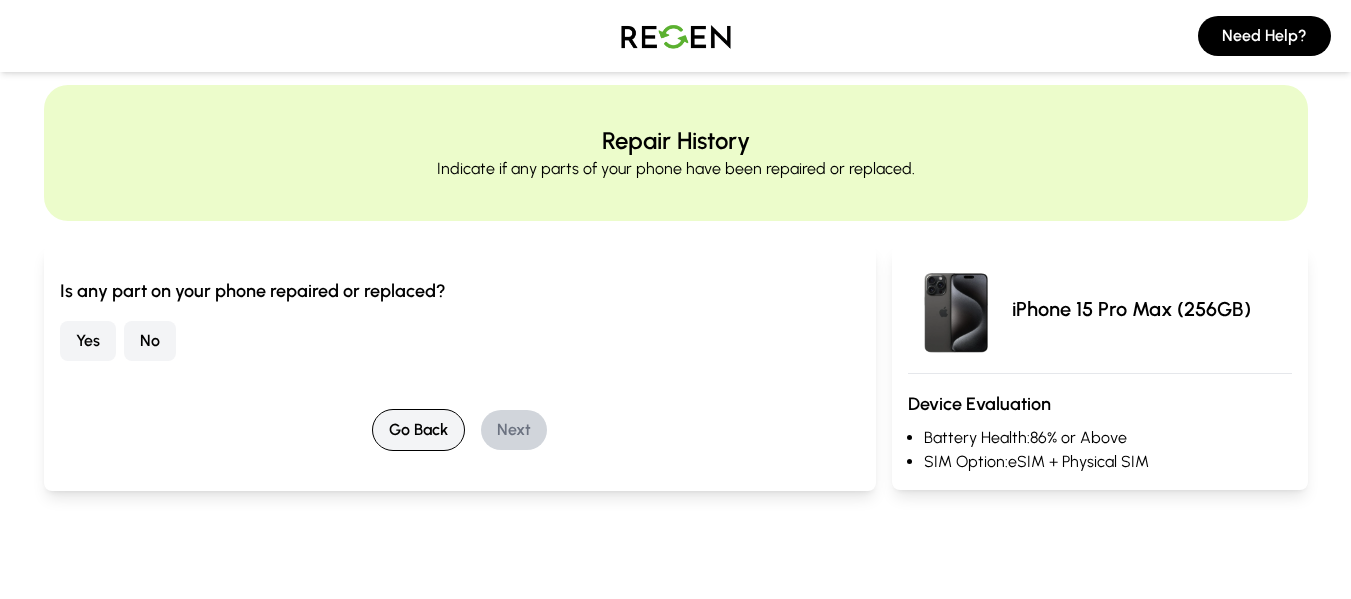 scroll, scrollTop: 0, scrollLeft: 0, axis: both 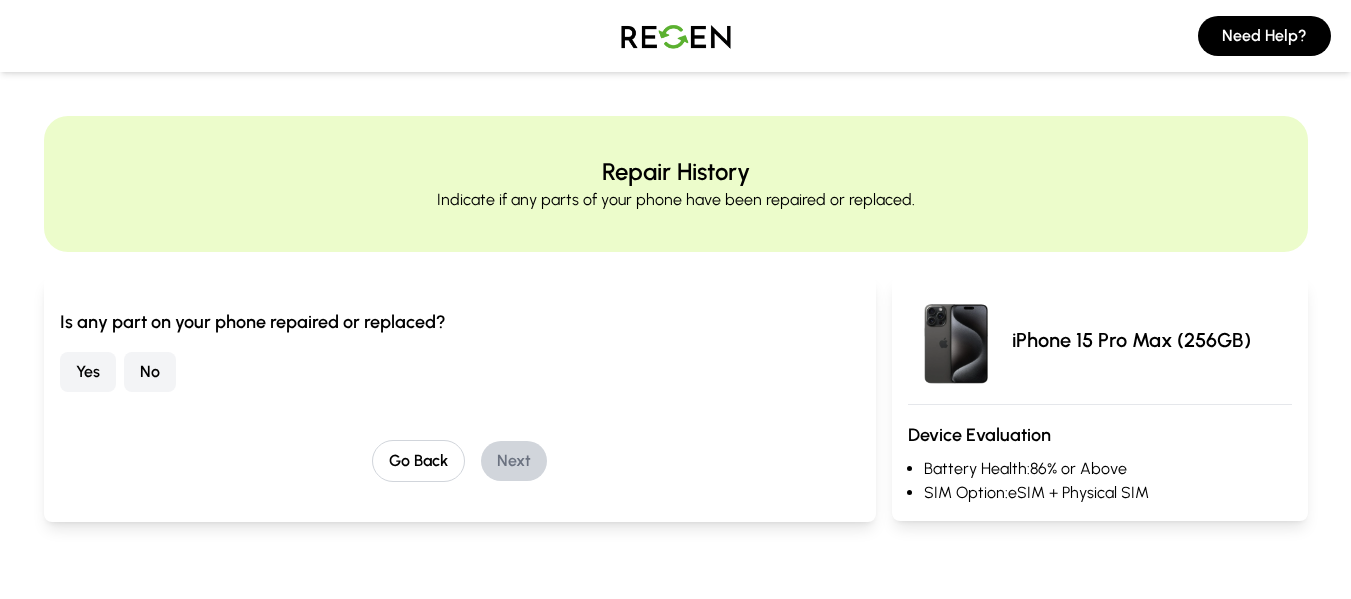 click on "No" at bounding box center [150, 372] 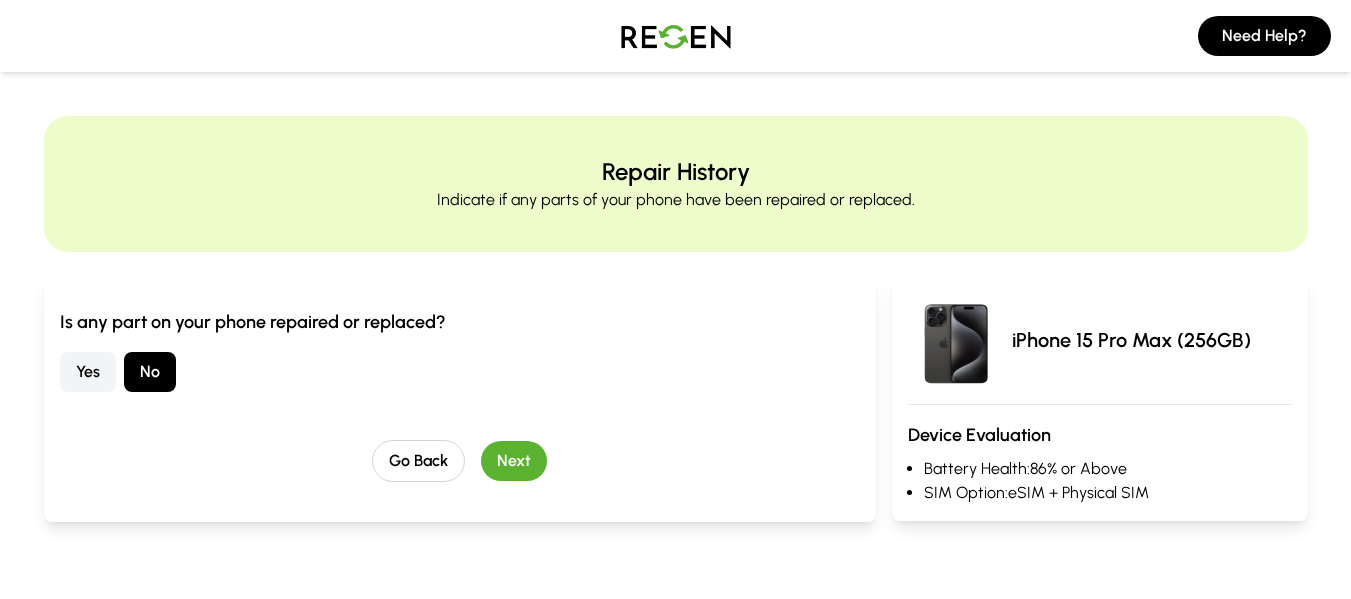 click on "Next" at bounding box center (514, 461) 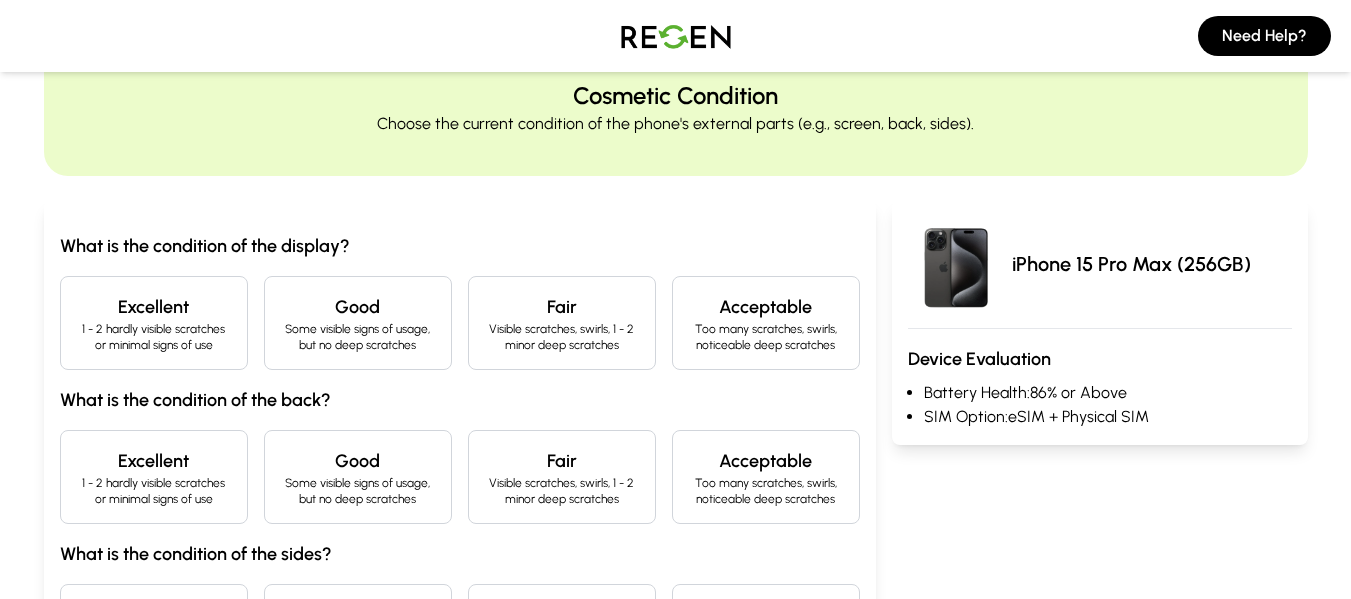 scroll, scrollTop: 79, scrollLeft: 0, axis: vertical 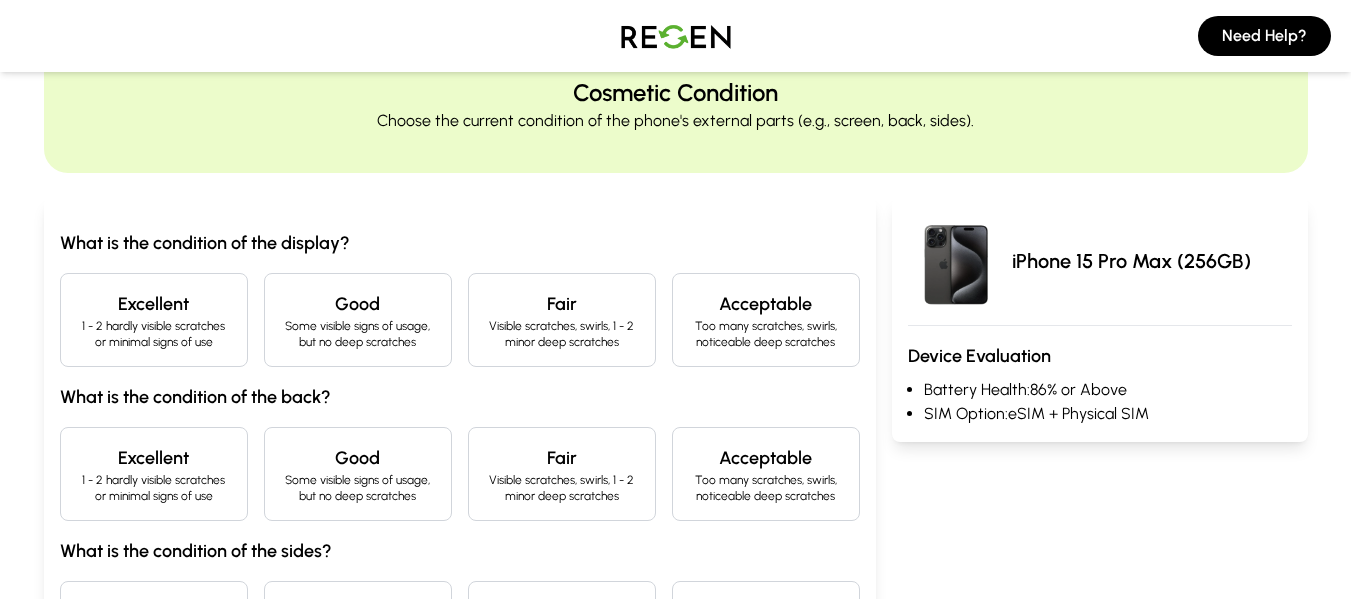 click on "Excellent" at bounding box center (154, 304) 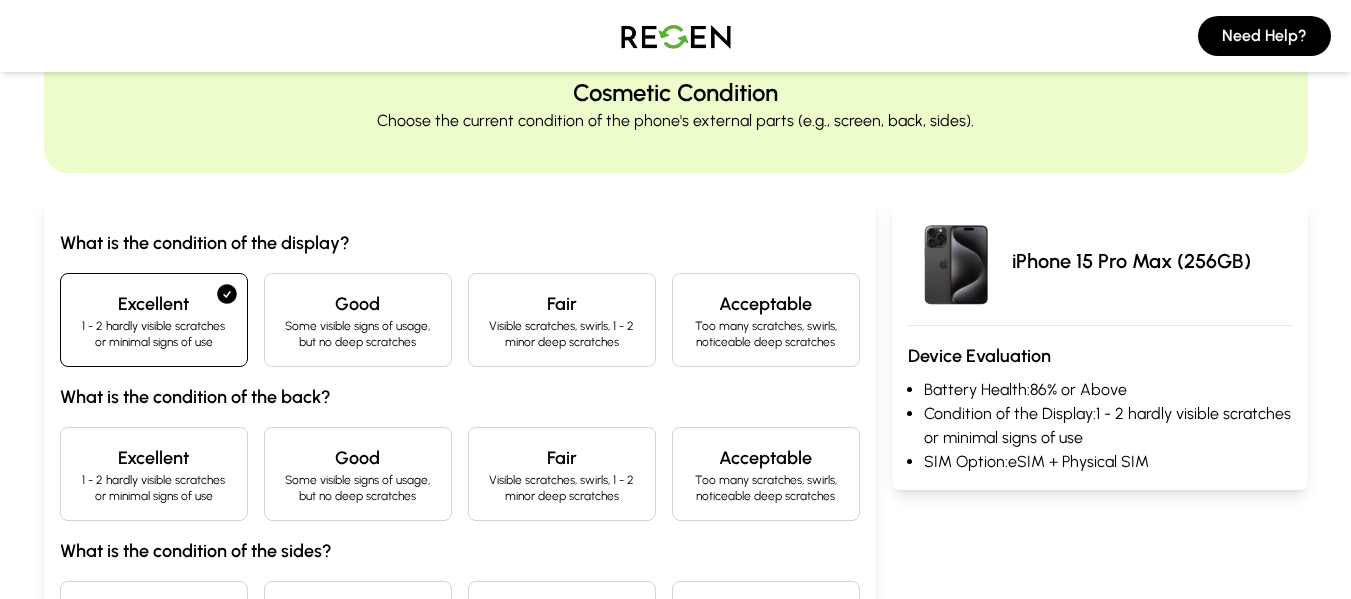 click on "1 - 2 hardly visible scratches or minimal signs of use" at bounding box center (154, 488) 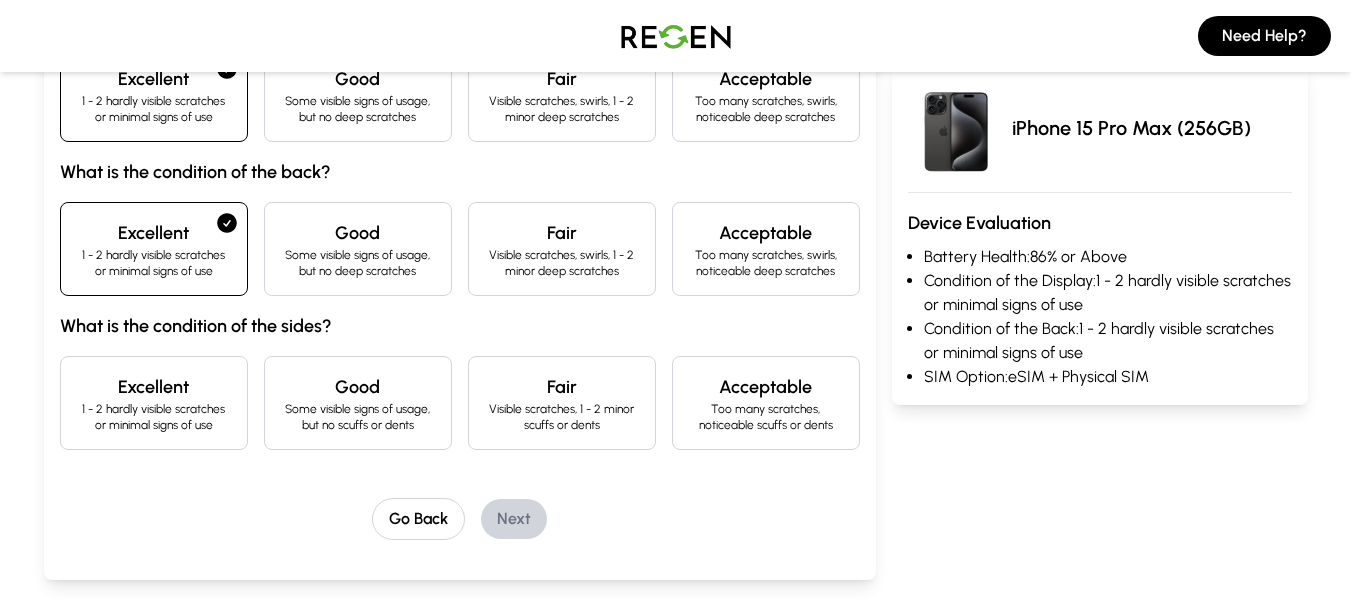 scroll, scrollTop: 303, scrollLeft: 0, axis: vertical 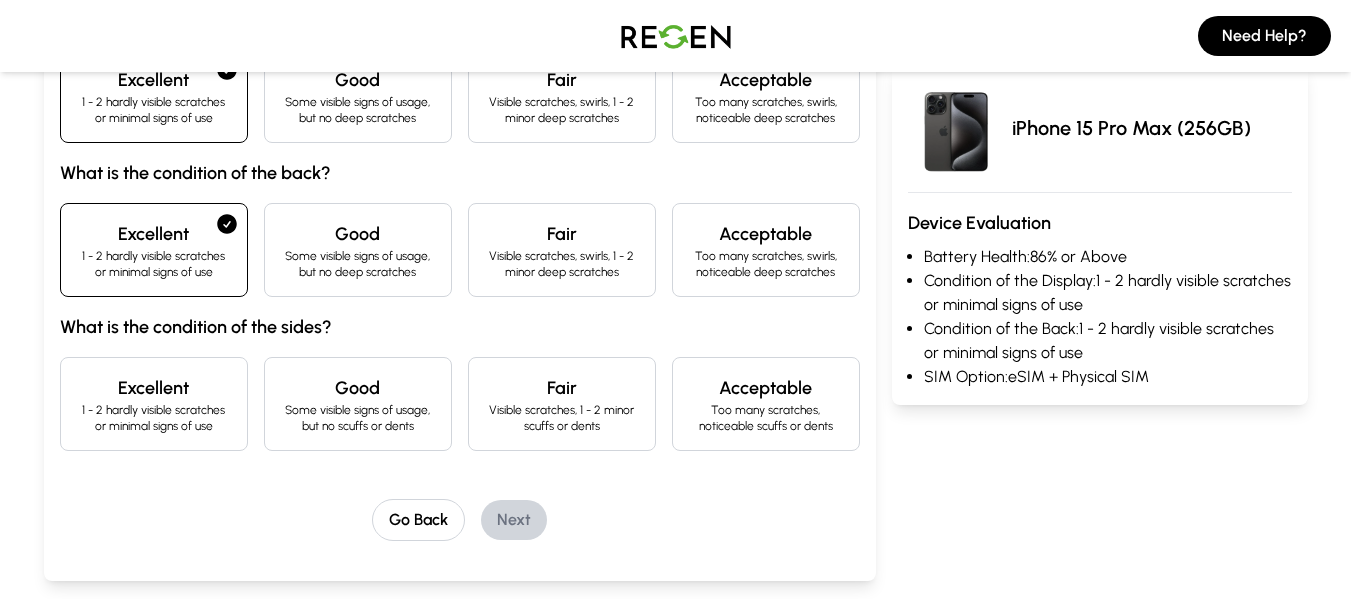 click on "1 - 2 hardly visible scratches or minimal signs of use" at bounding box center [154, 418] 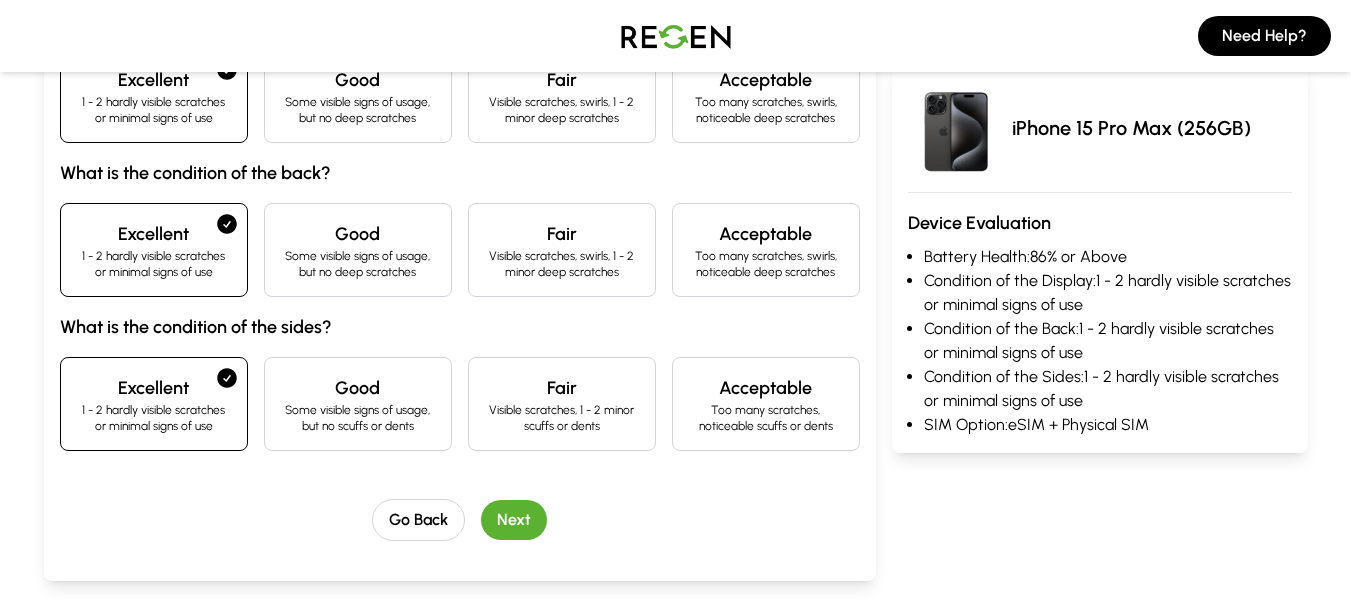 click on "Next" at bounding box center (514, 520) 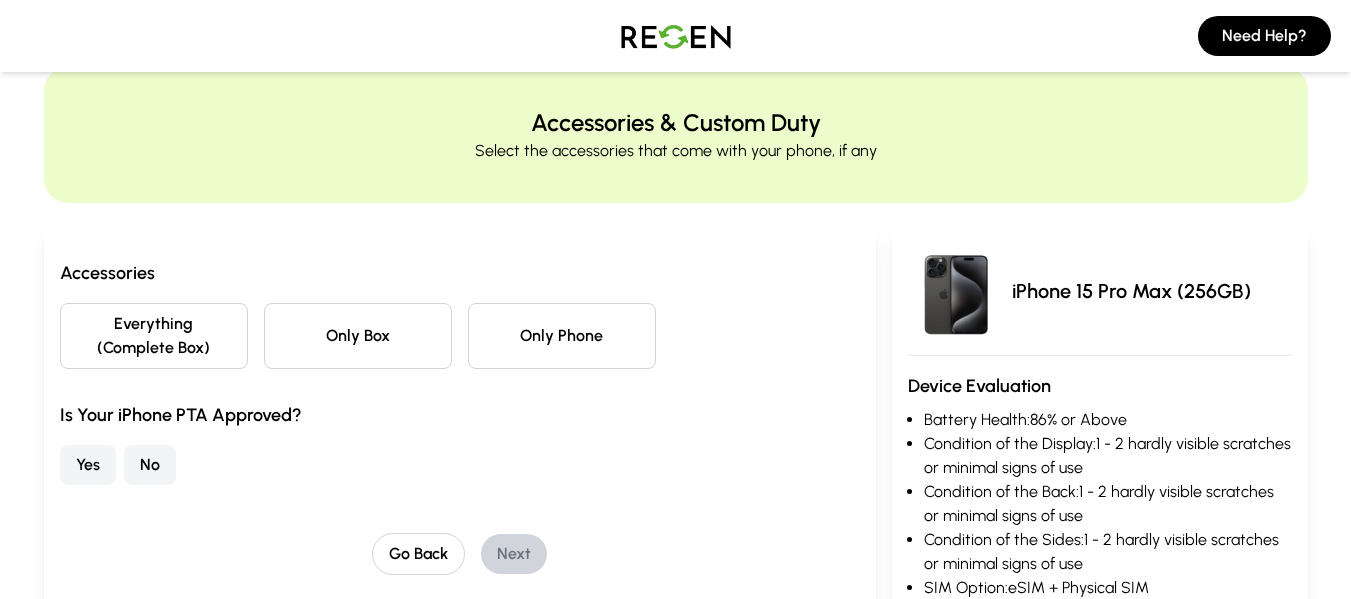 scroll, scrollTop: 48, scrollLeft: 0, axis: vertical 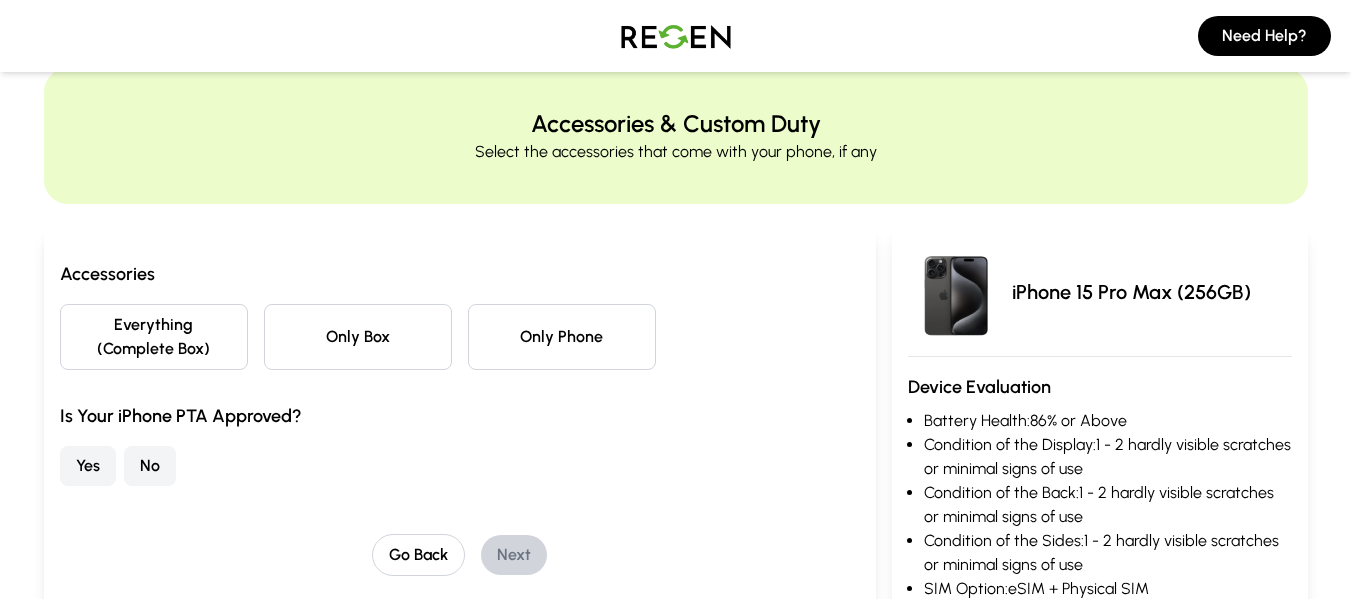 click on "Only Phone" at bounding box center (562, 337) 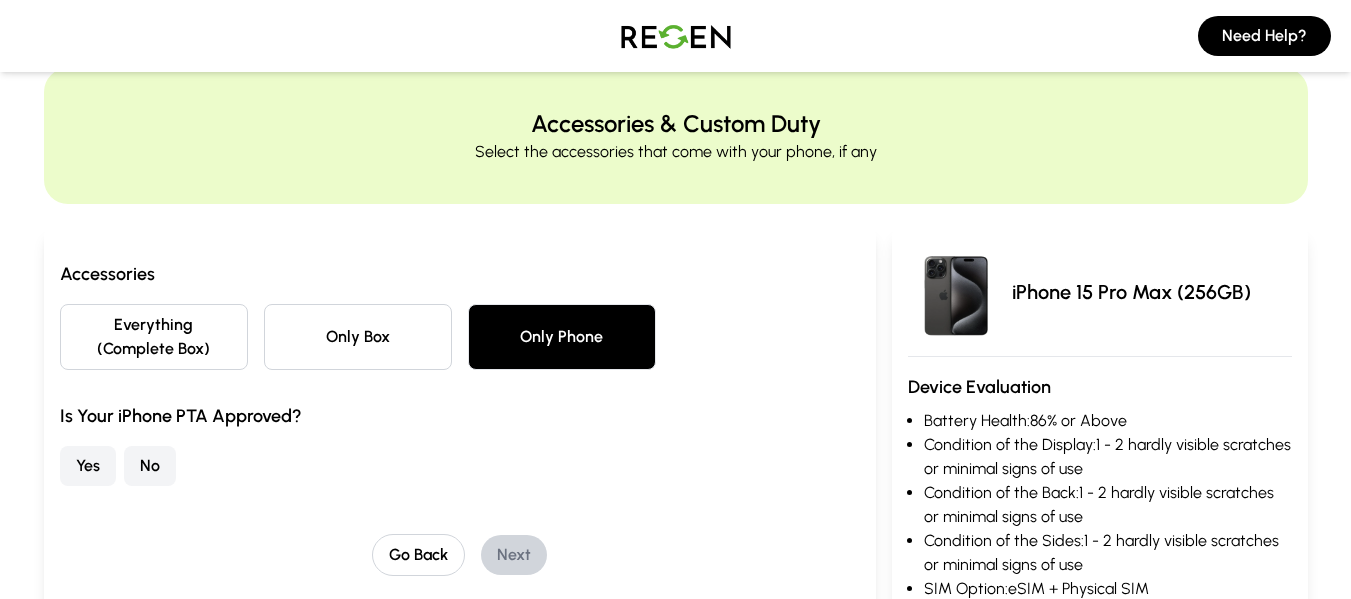 click on "Everything (Complete Box)" at bounding box center (154, 337) 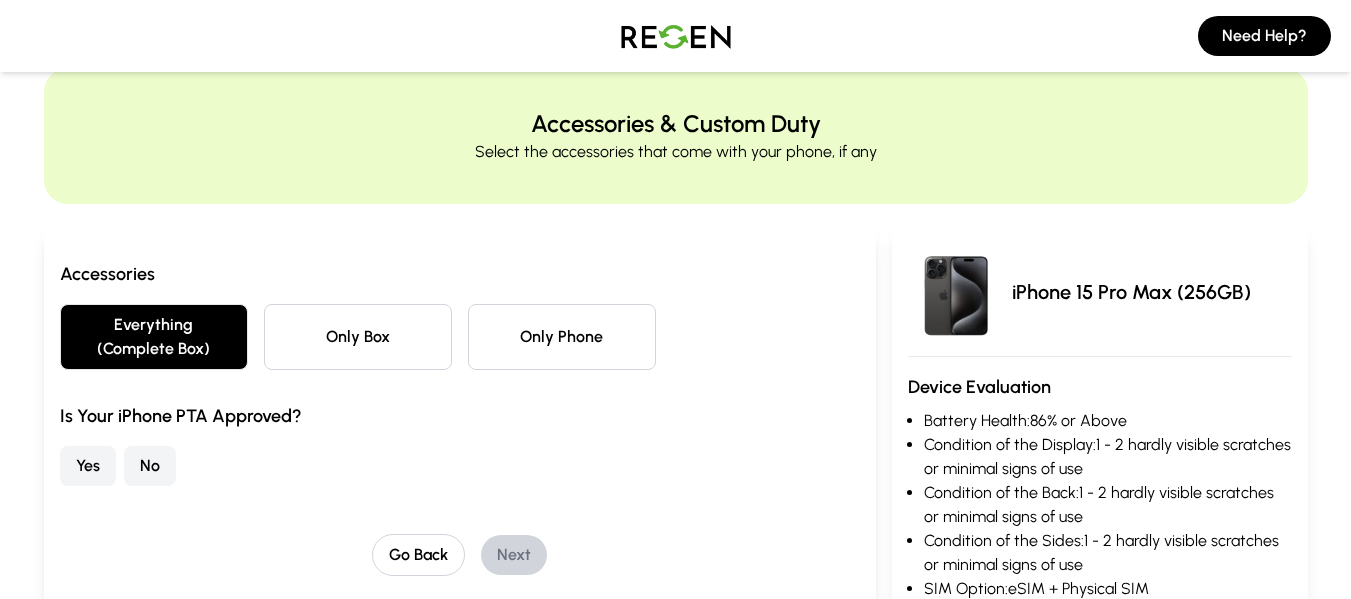 click on "Yes" at bounding box center [88, 466] 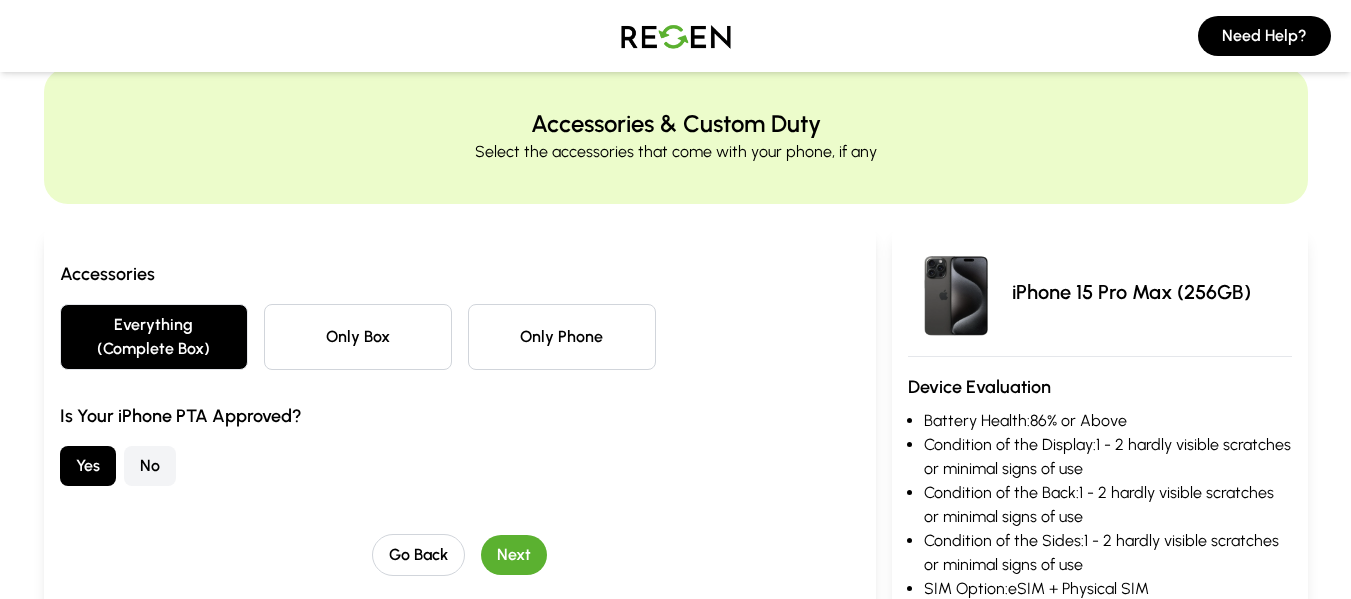 click on "Go Back Next" at bounding box center [460, 555] 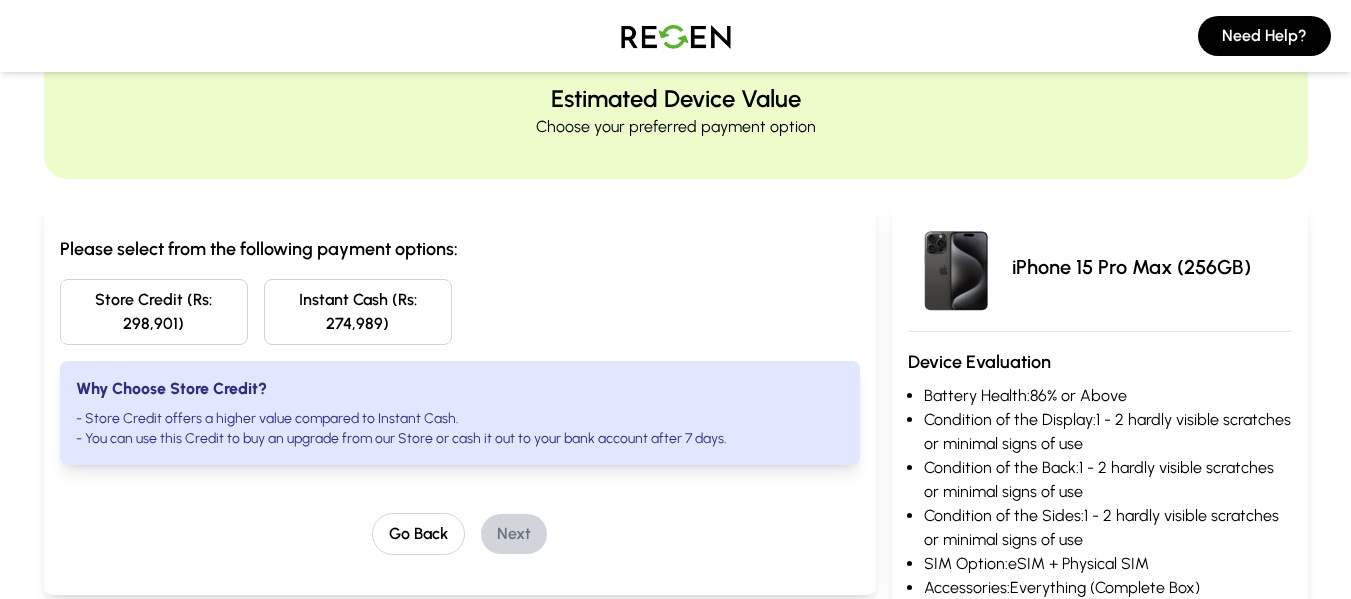 scroll, scrollTop: 0, scrollLeft: 0, axis: both 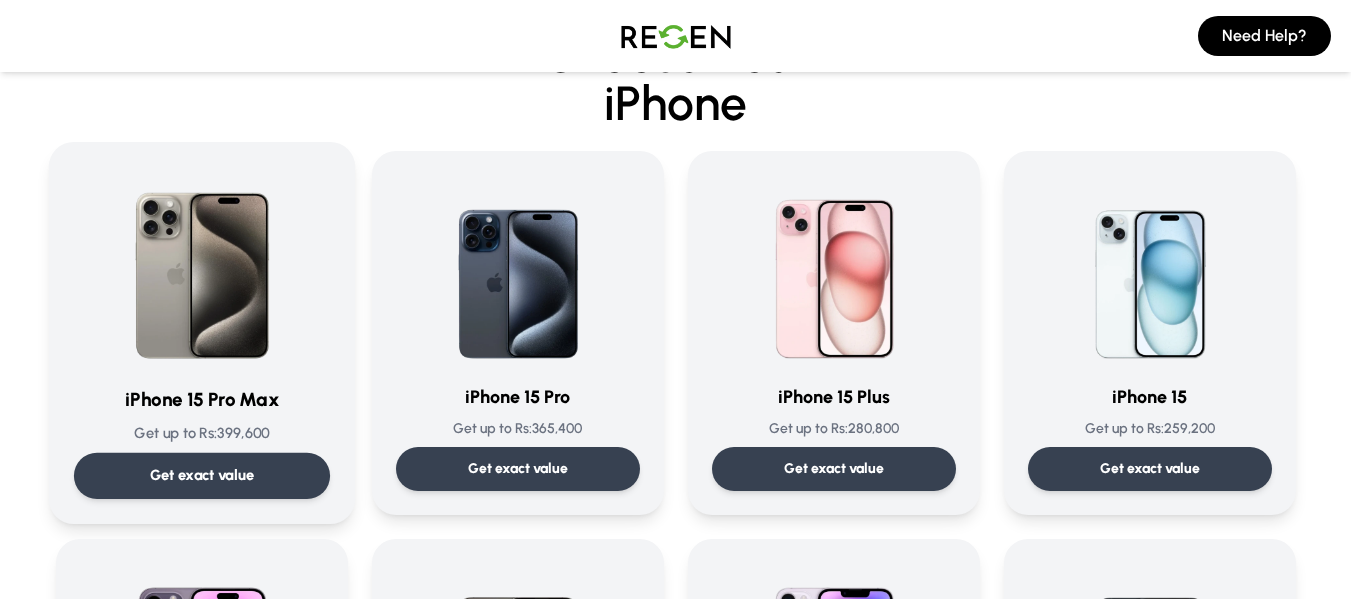click at bounding box center (202, 268) 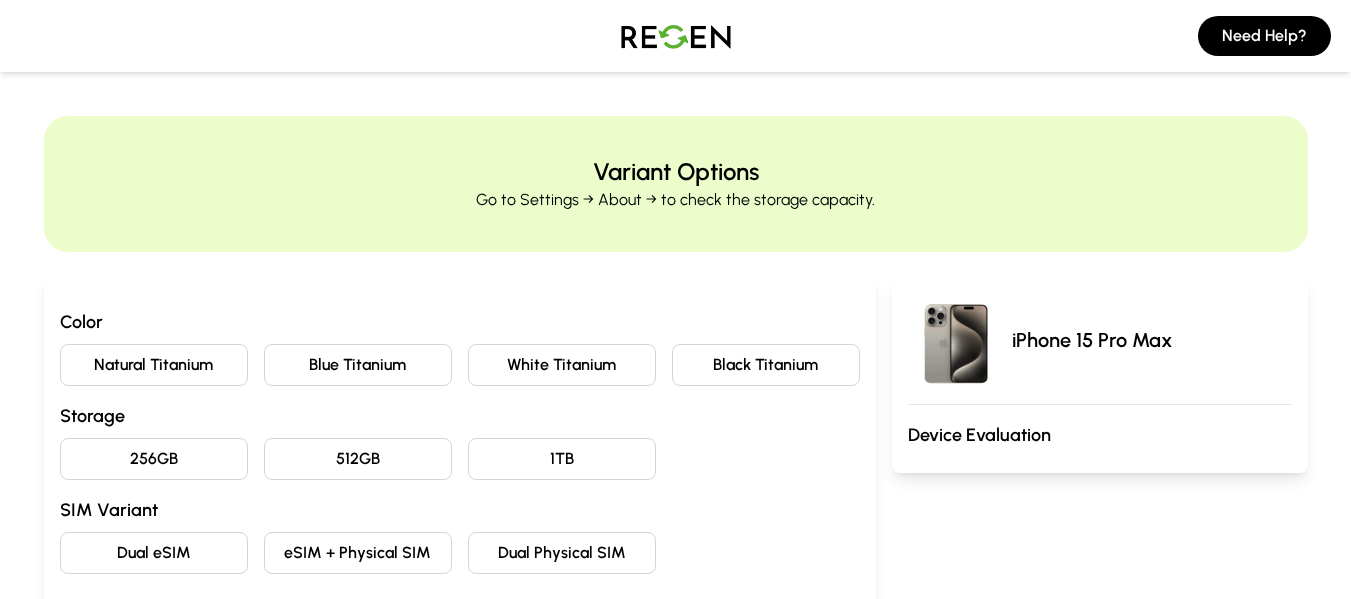 click on "Black Titanium" at bounding box center (766, 365) 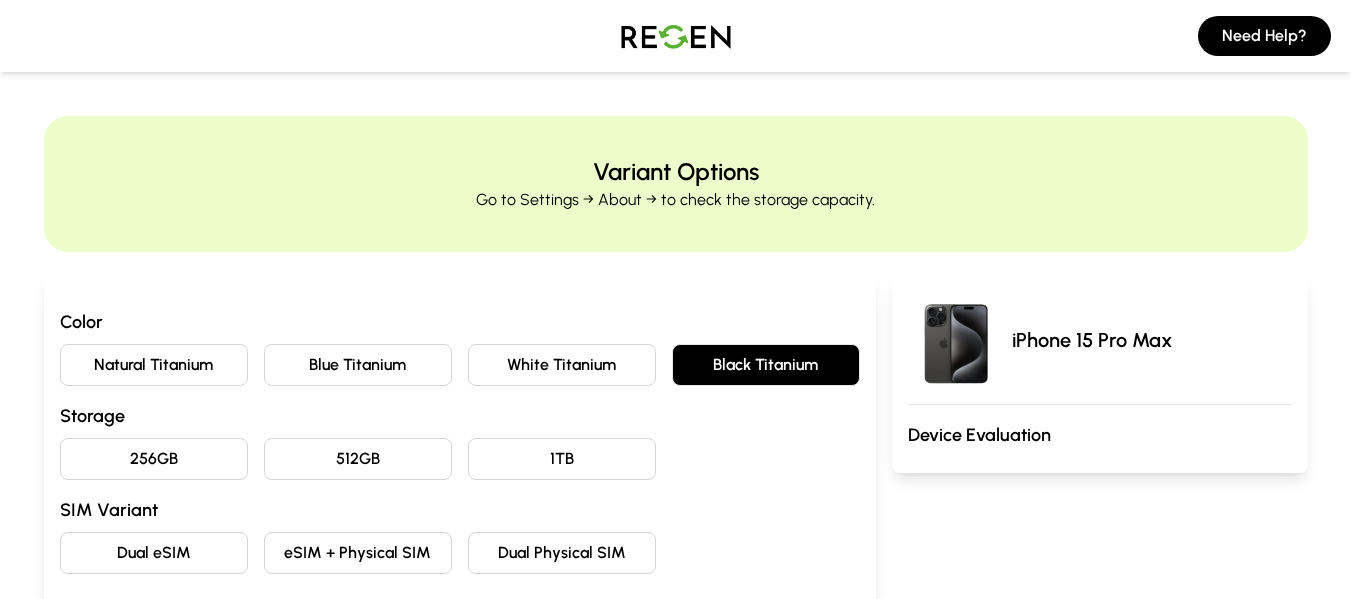 click on "256GB" at bounding box center [154, 459] 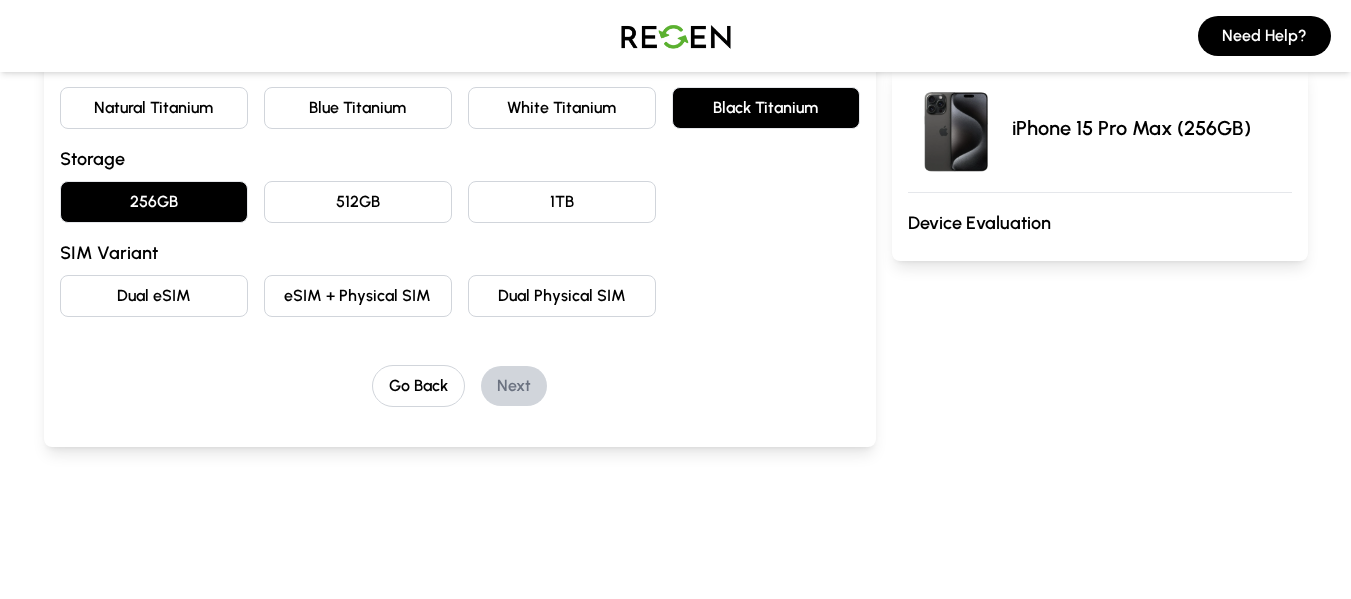 scroll, scrollTop: 259, scrollLeft: 0, axis: vertical 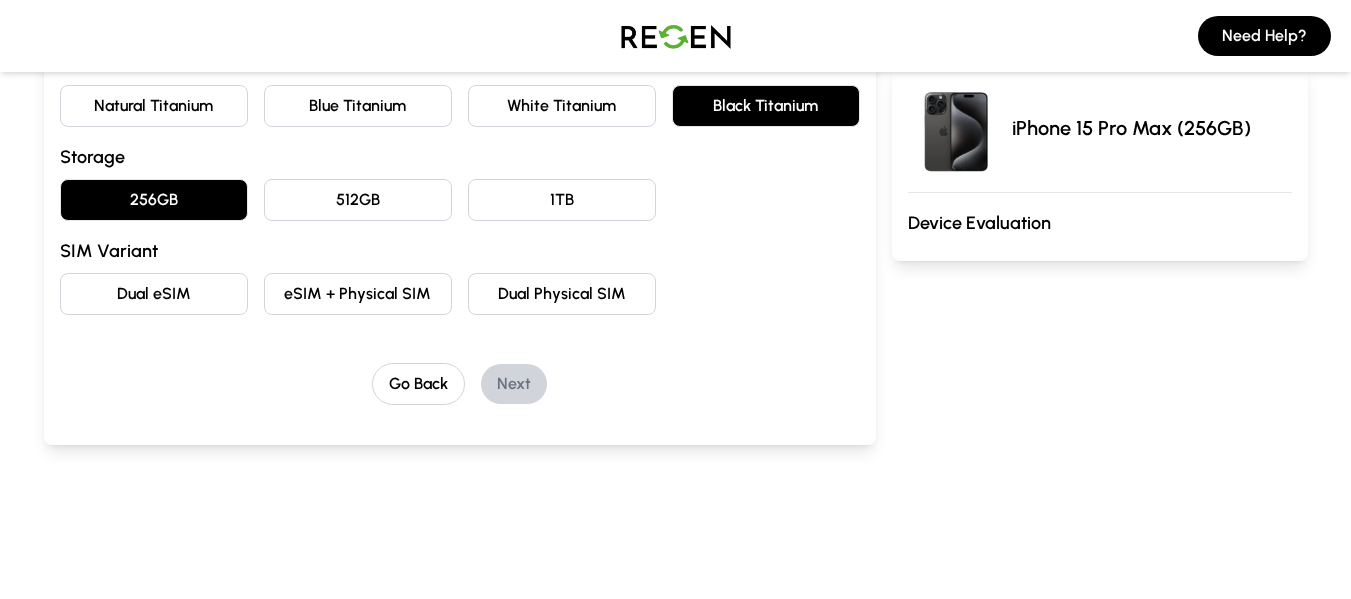 click on "eSIM + Physical SIM" at bounding box center [358, 294] 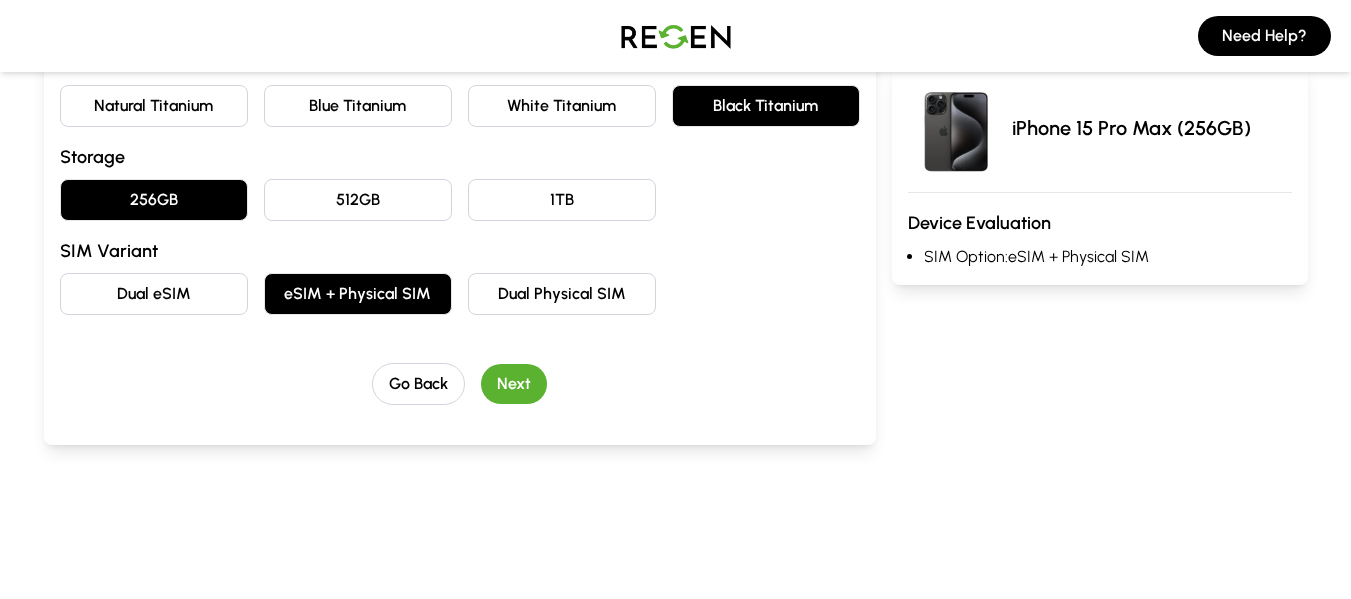 click on "Next" at bounding box center [514, 384] 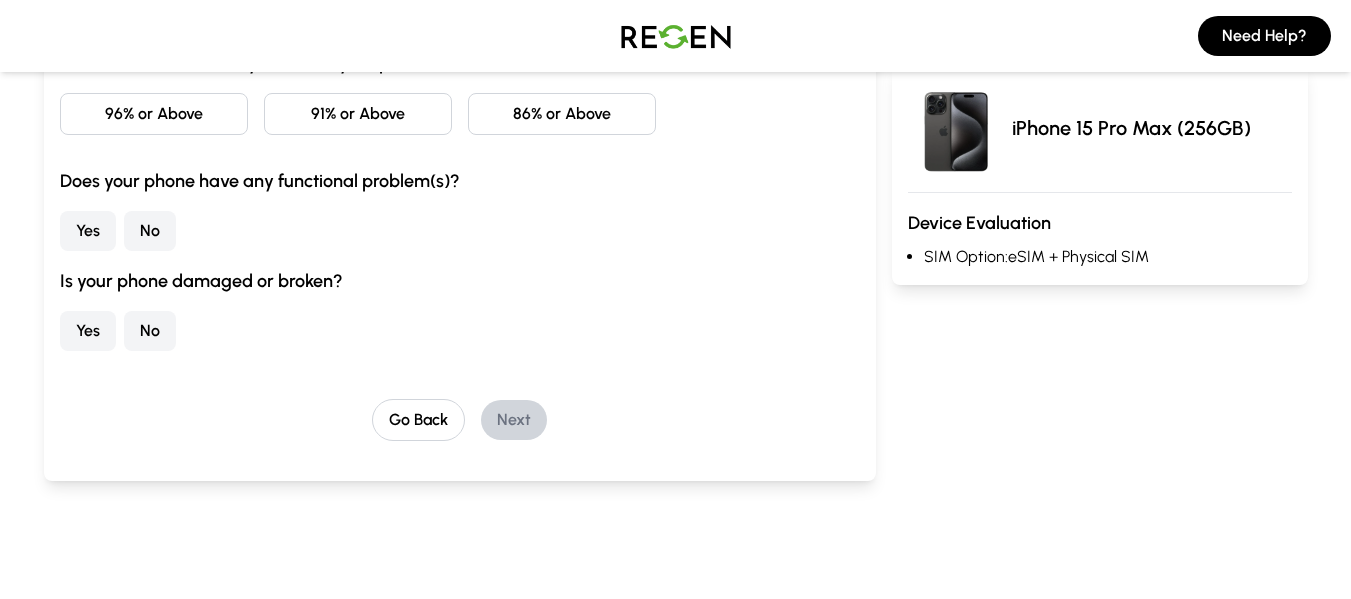 click on "No" at bounding box center [150, 231] 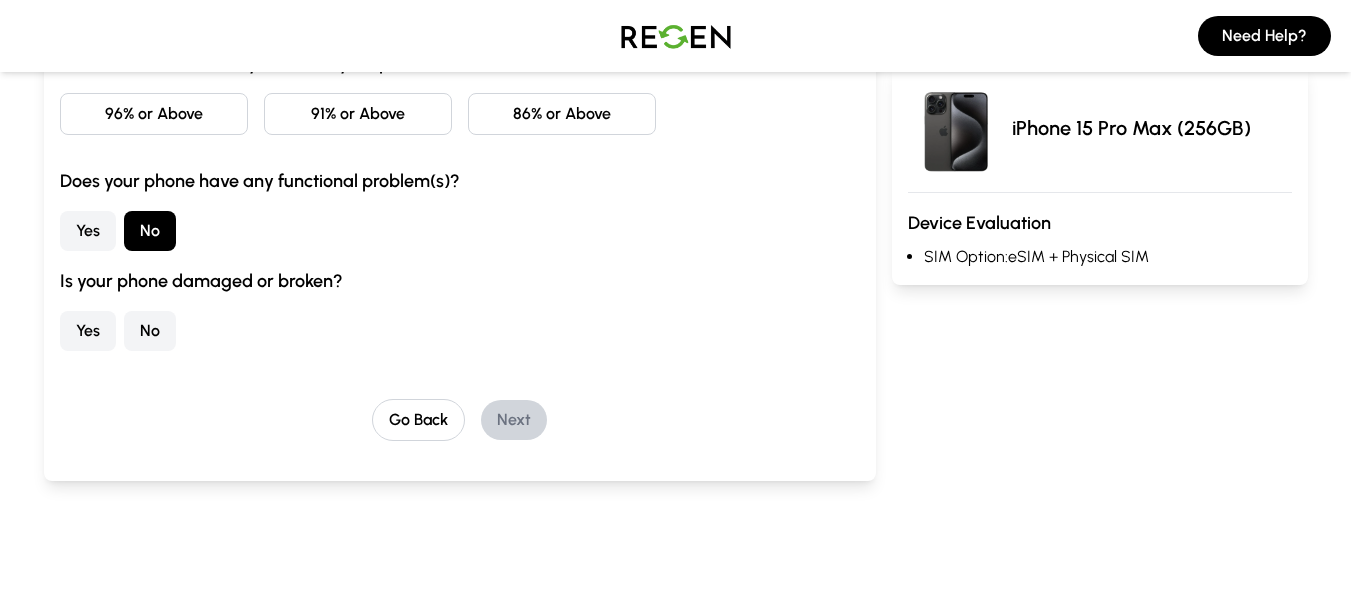 click on "No" at bounding box center [150, 331] 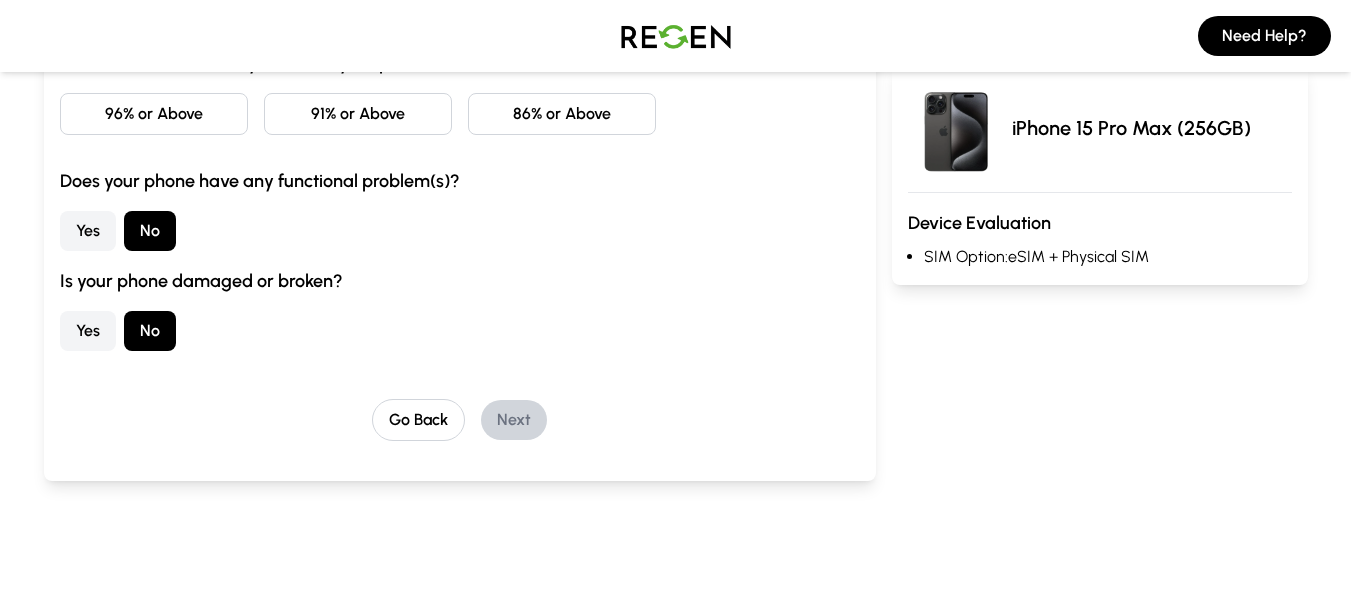 click on "86% or Above" at bounding box center (562, 114) 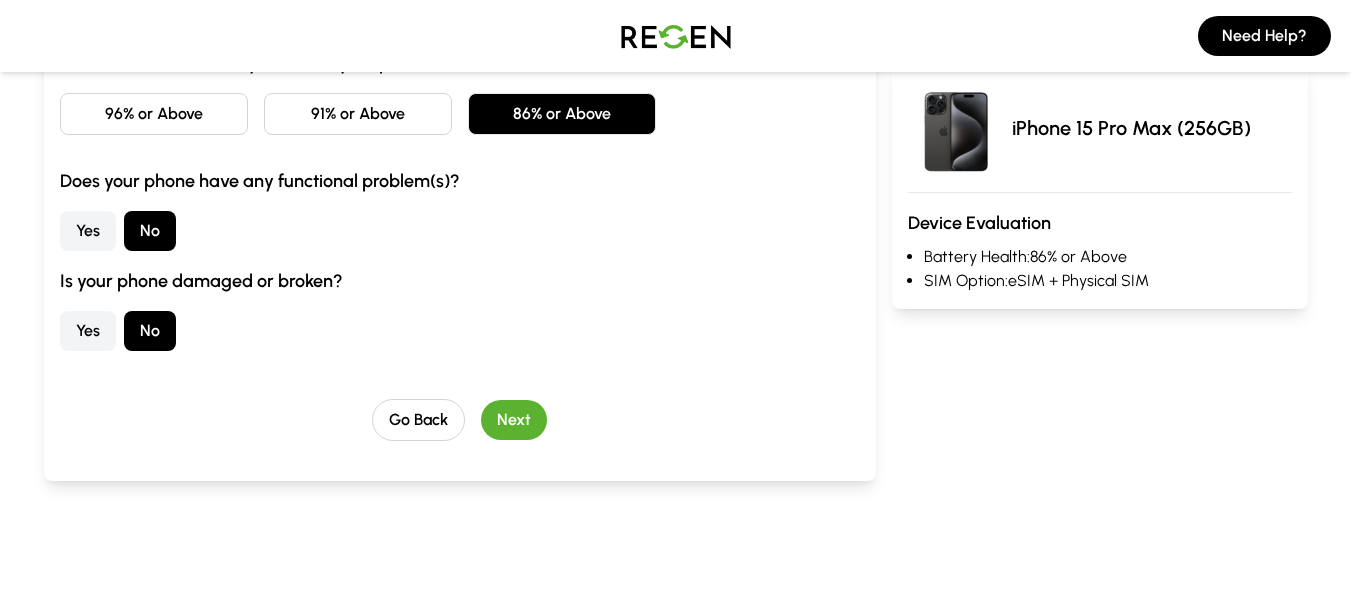 click on "Next" at bounding box center (514, 420) 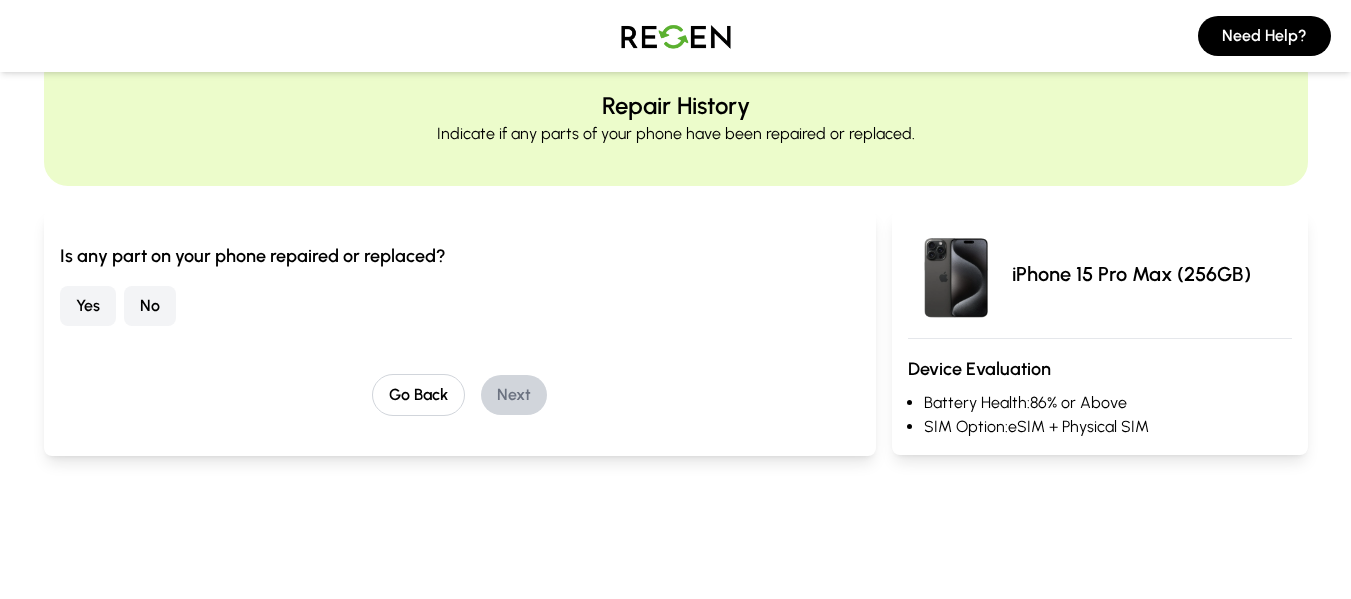 scroll, scrollTop: 64, scrollLeft: 0, axis: vertical 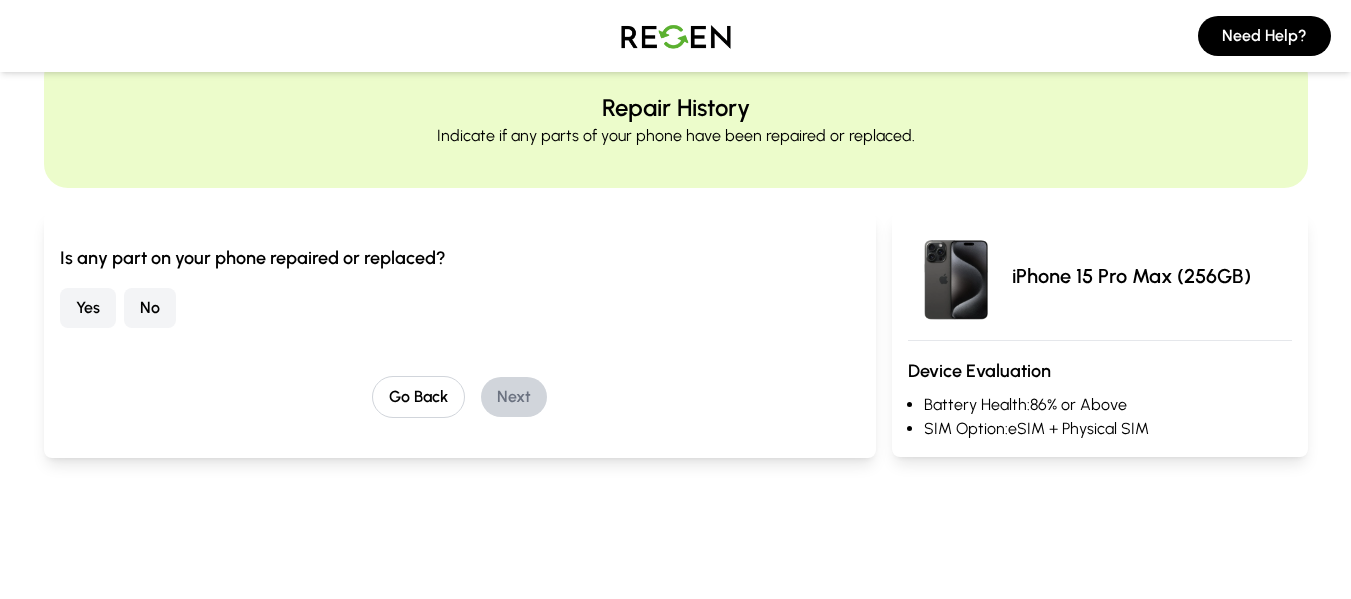 click on "No" at bounding box center [150, 308] 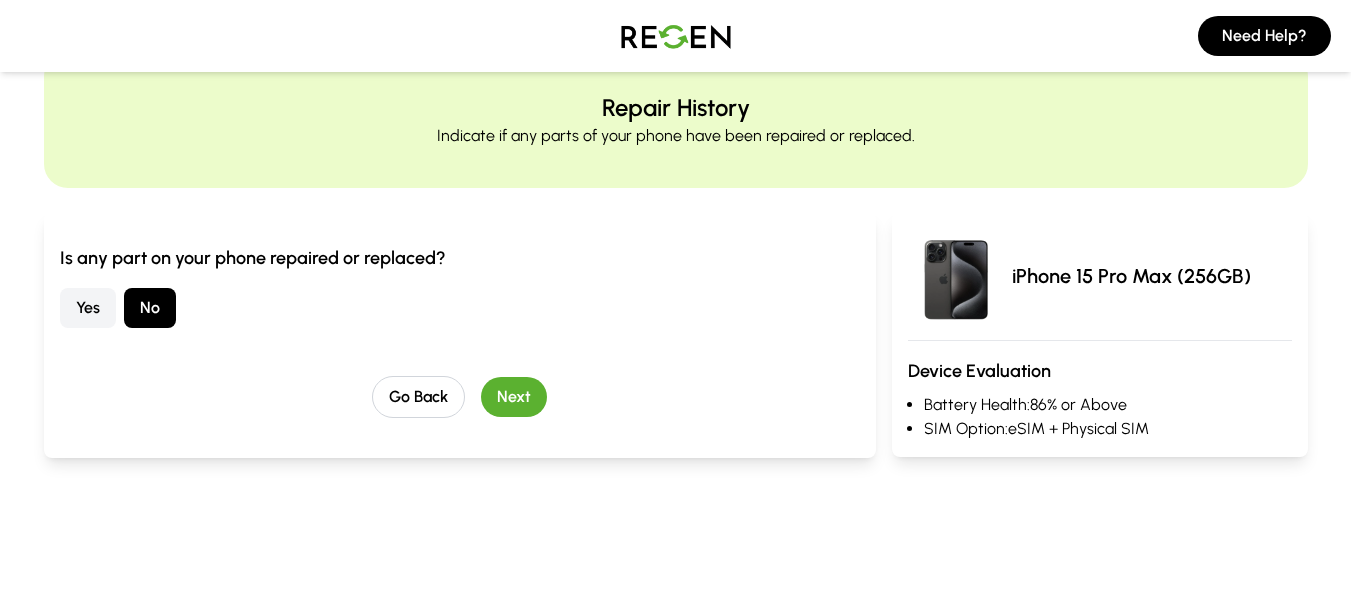 click on "Next" at bounding box center (514, 397) 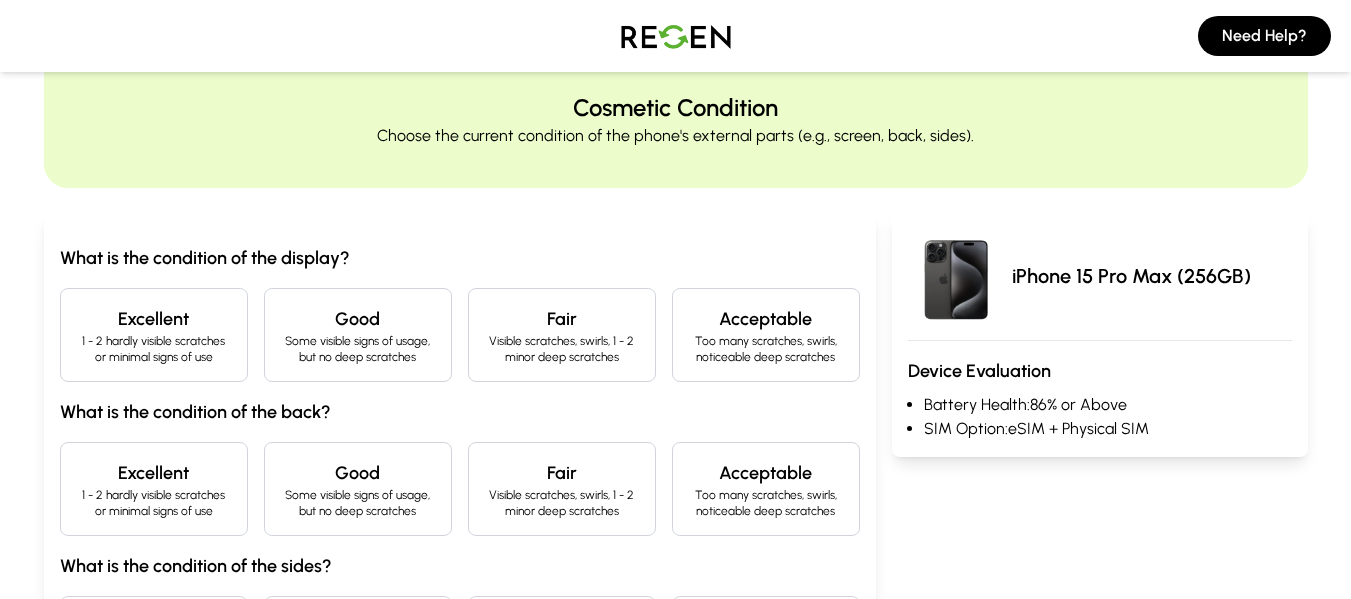 click on "1 - 2 hardly visible scratches or minimal signs of use" at bounding box center (154, 349) 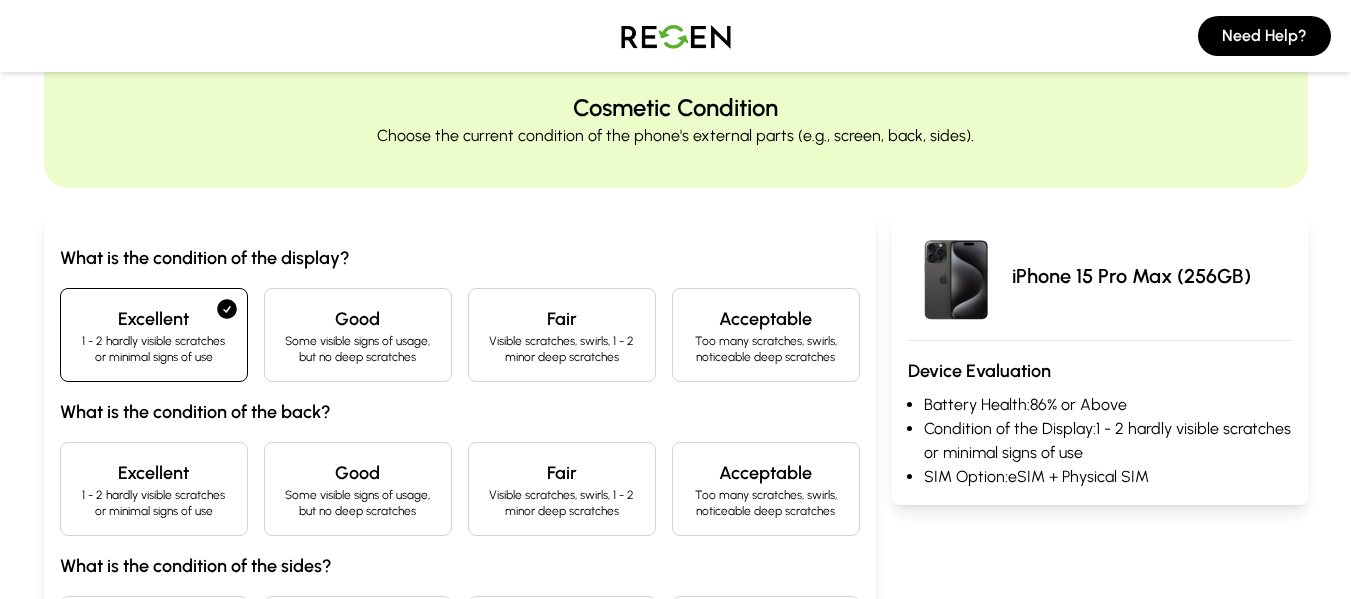 click on "Excellent" at bounding box center (154, 473) 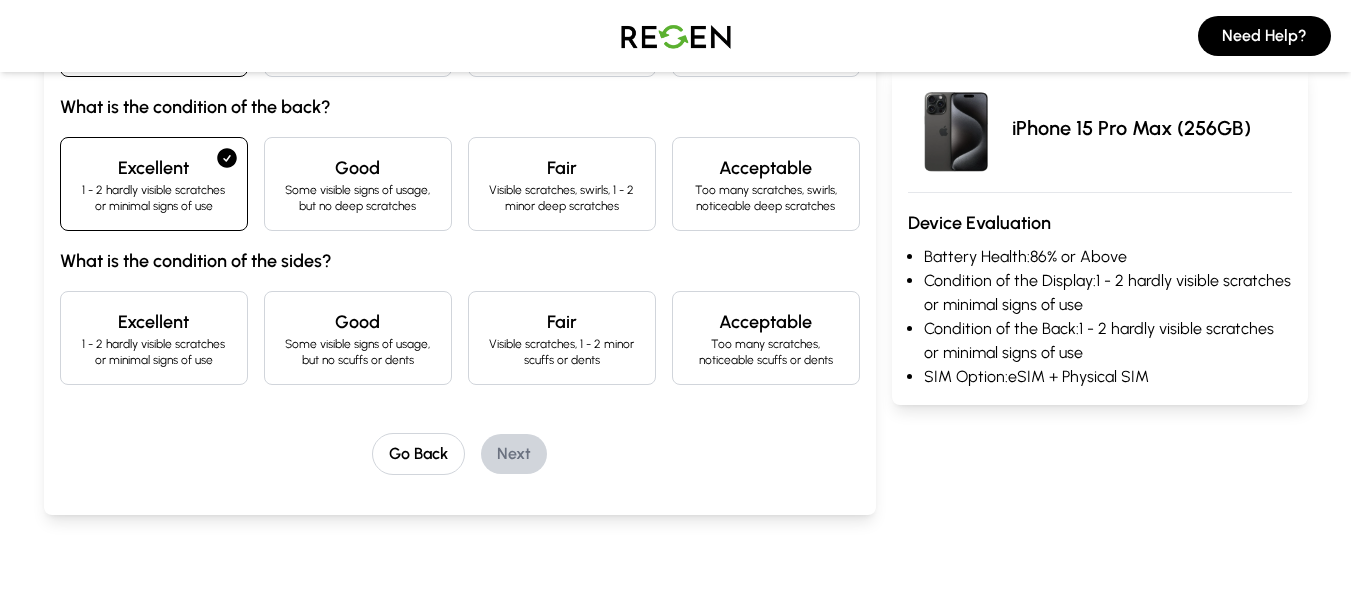 scroll, scrollTop: 370, scrollLeft: 0, axis: vertical 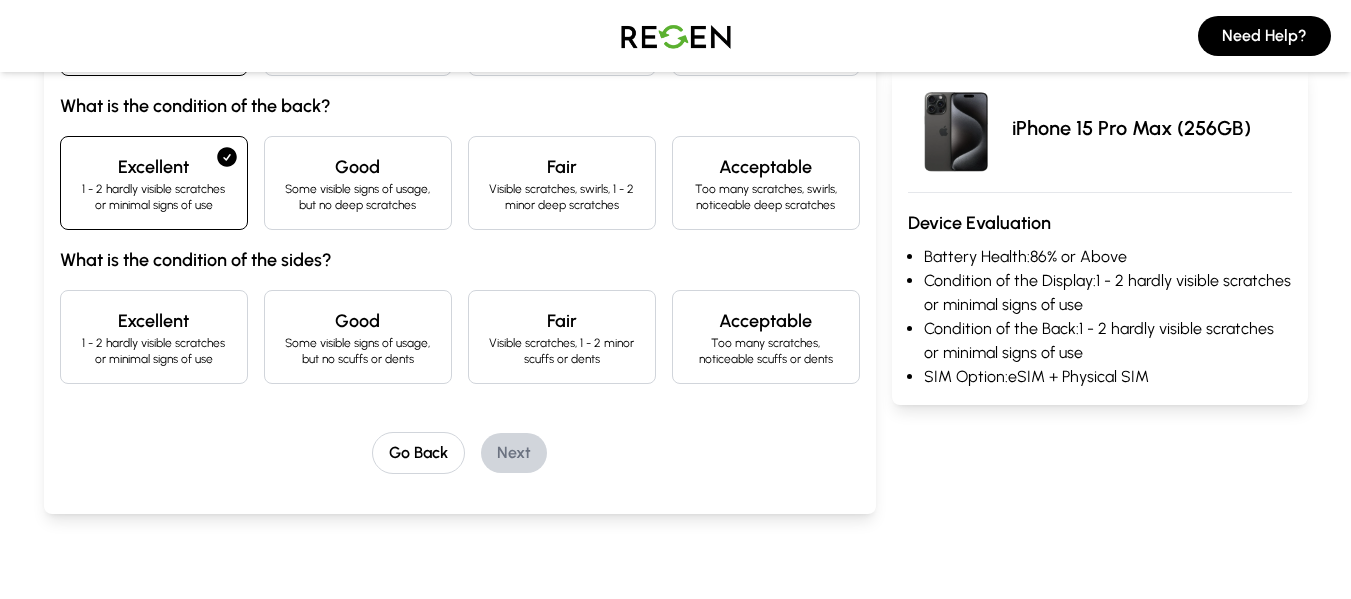 click on "1 - 2 hardly visible scratches or minimal signs of use" at bounding box center [154, 351] 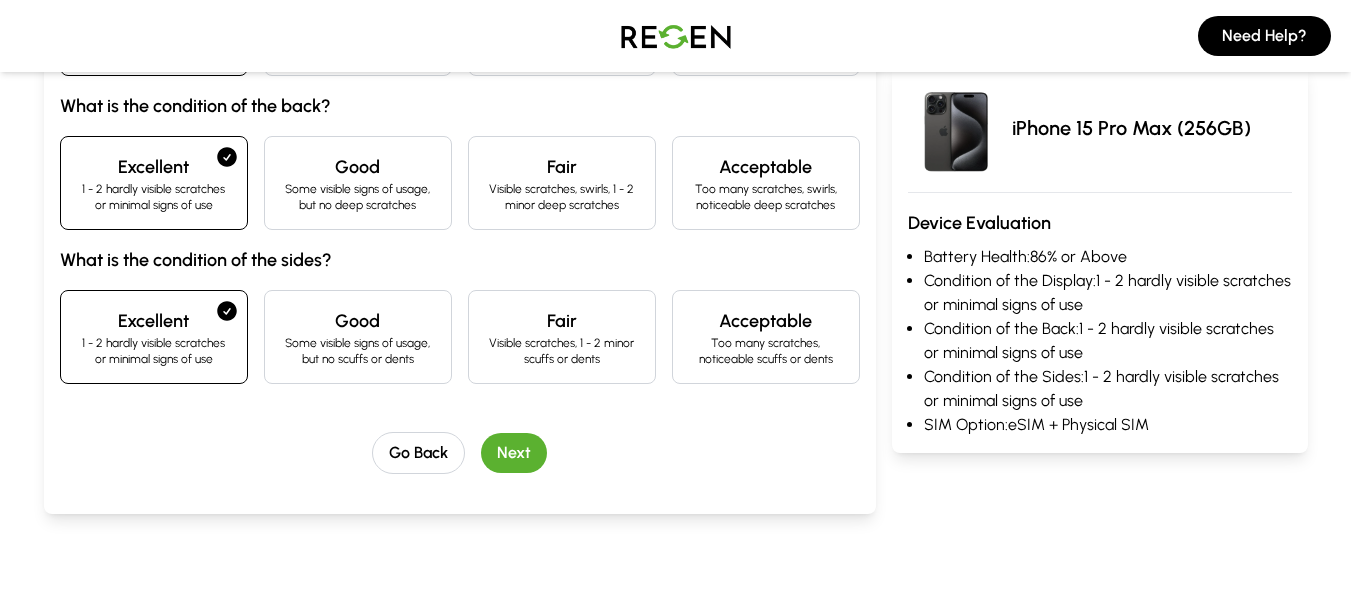 click on "Next" at bounding box center (514, 453) 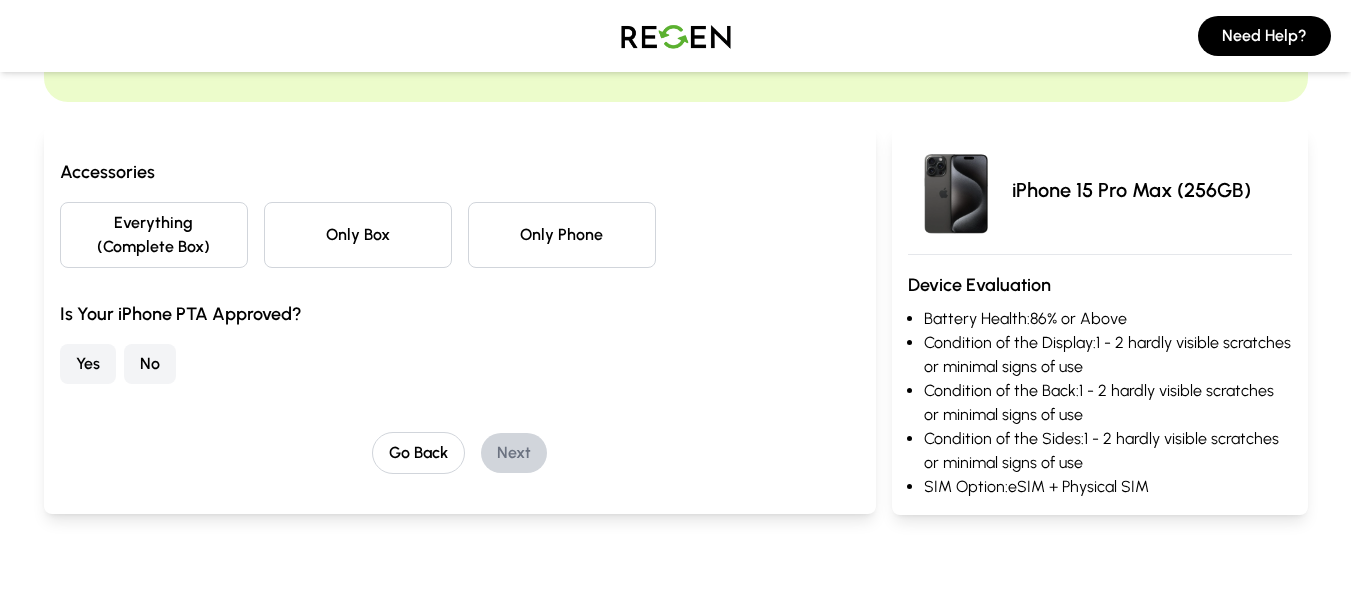click on "Only Box" at bounding box center (358, 235) 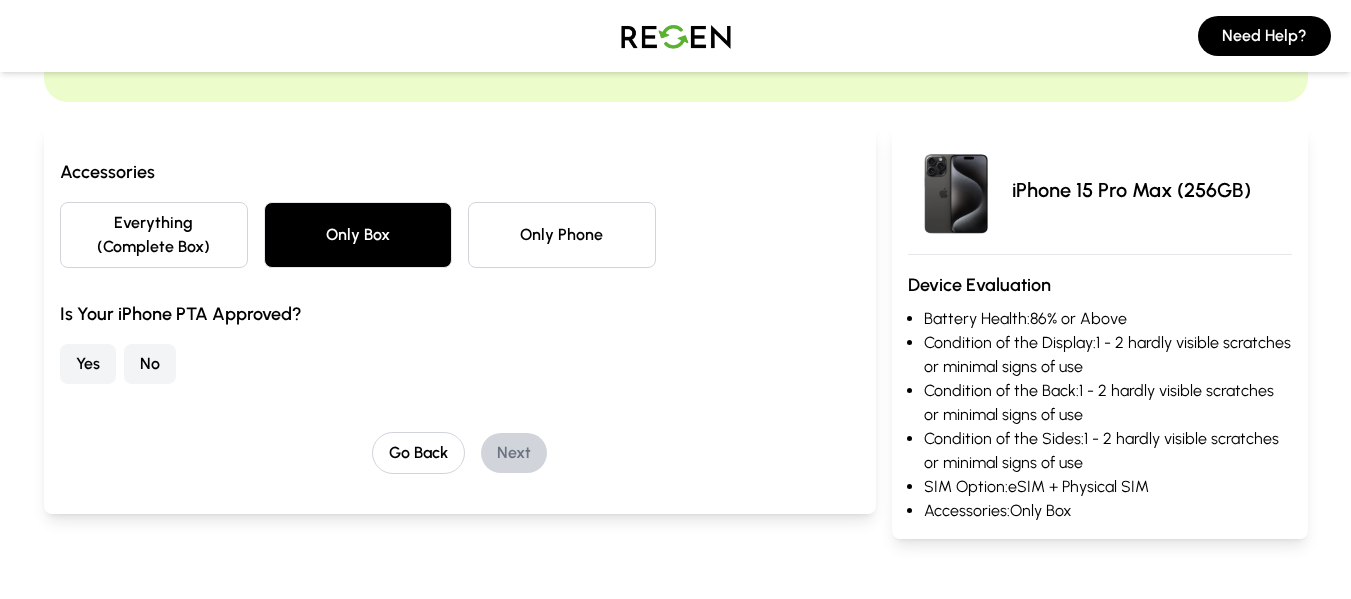 click on "Yes" at bounding box center [88, 364] 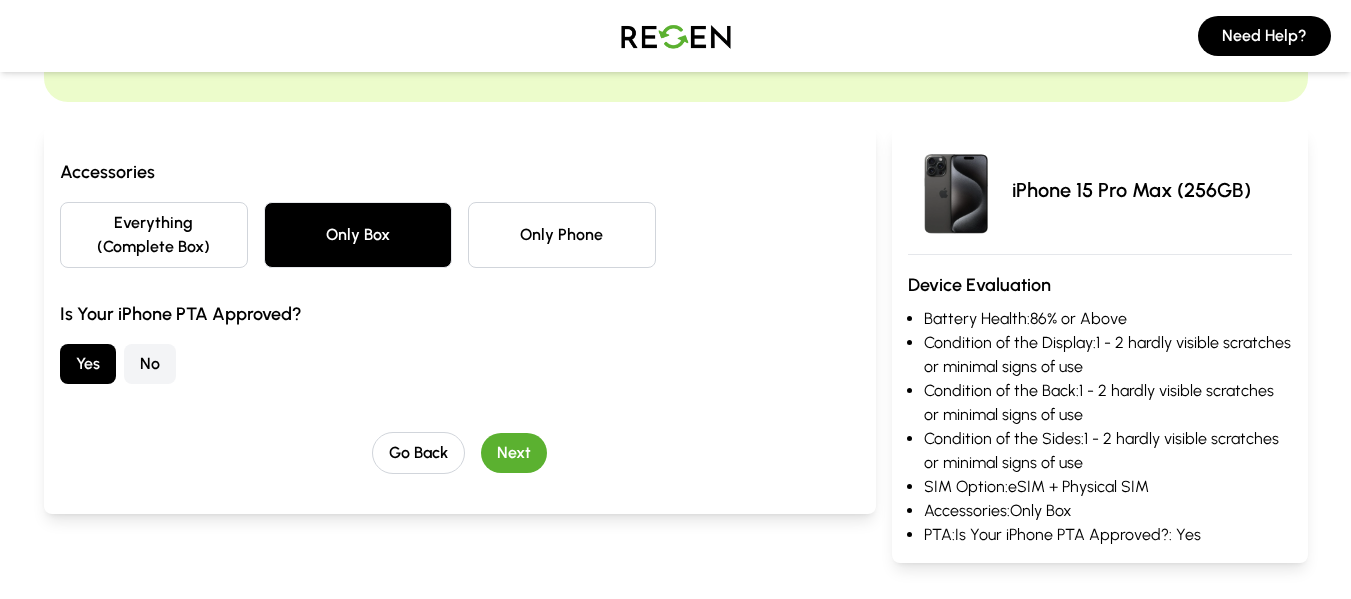 click on "Next" at bounding box center [514, 453] 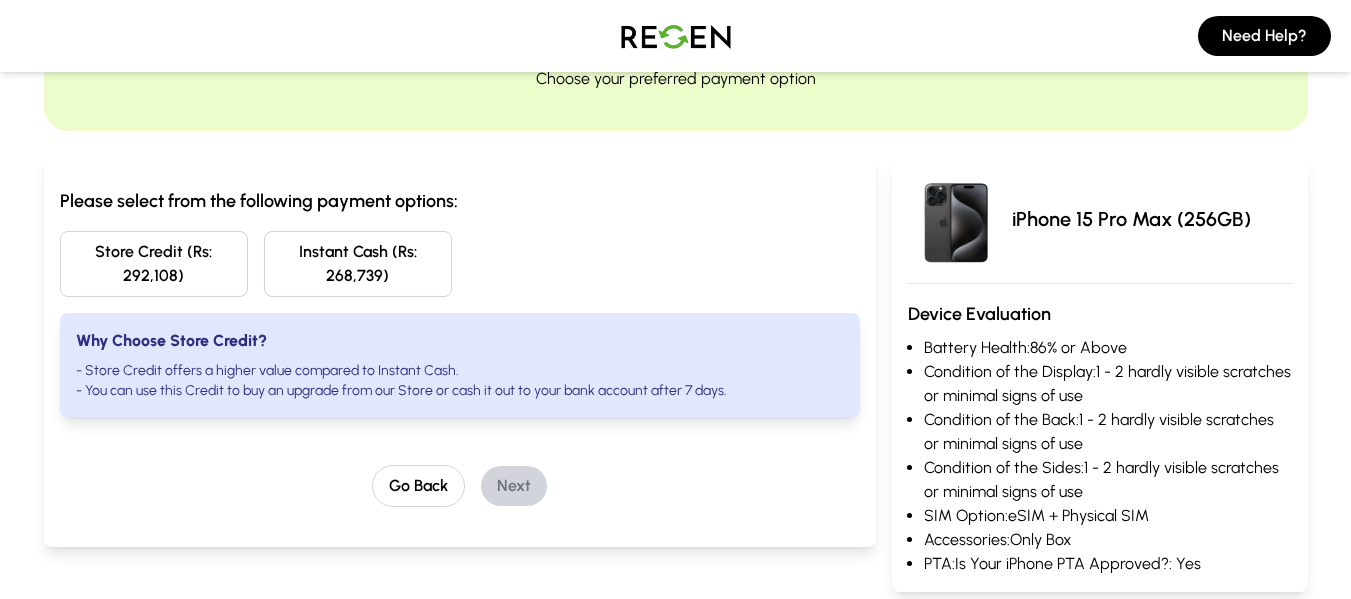 scroll, scrollTop: 0, scrollLeft: 0, axis: both 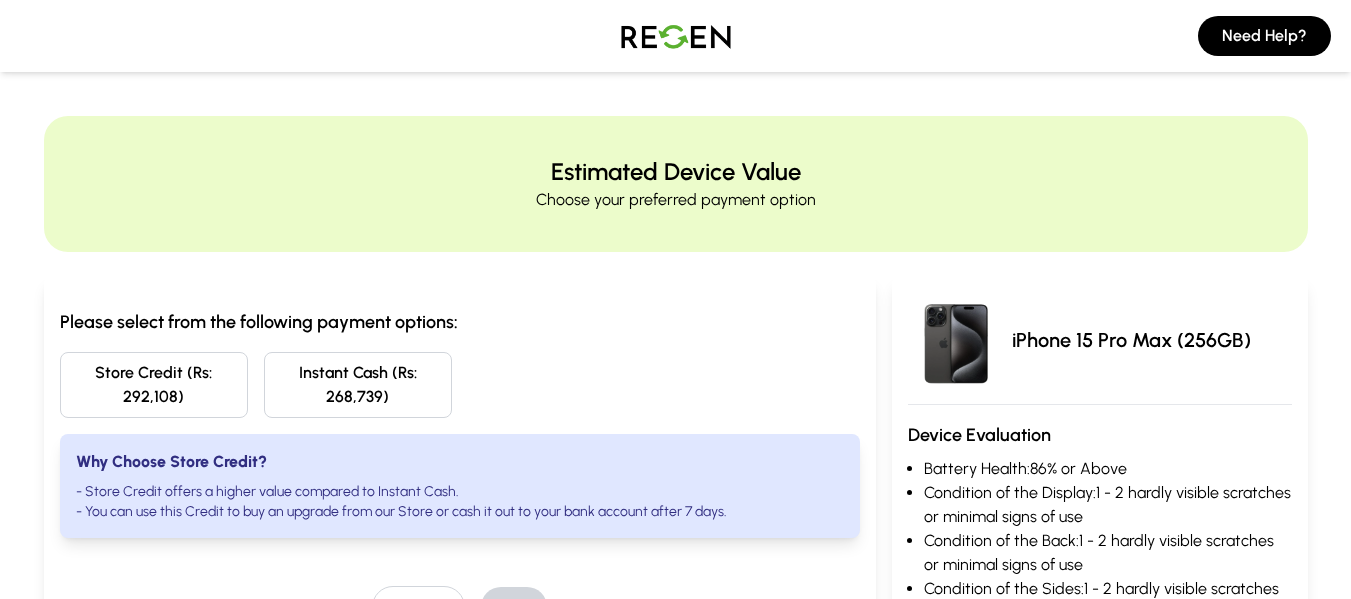 click at bounding box center [676, 36] 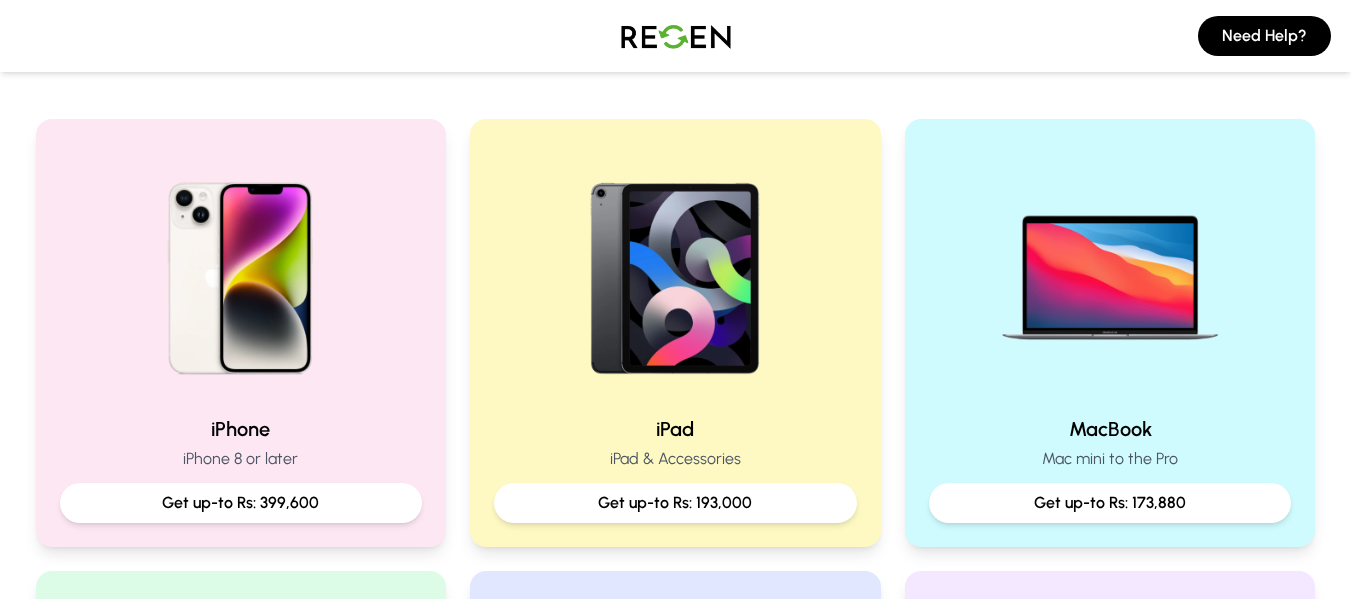 scroll, scrollTop: 378, scrollLeft: 0, axis: vertical 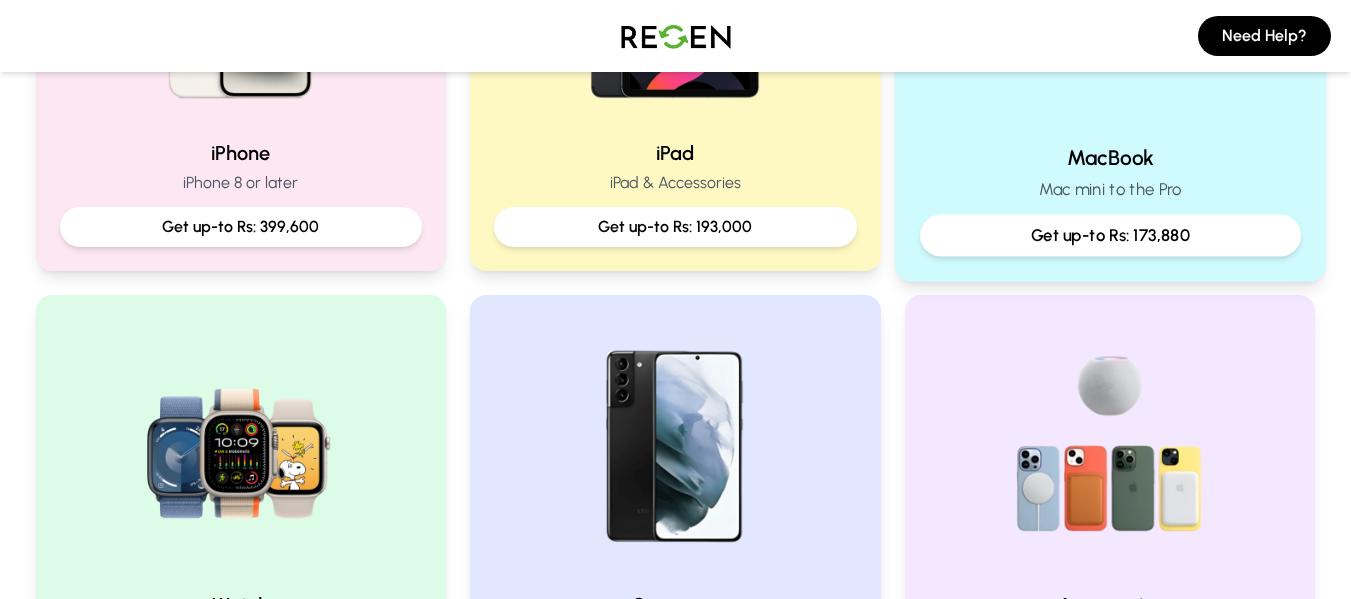 click on "Get up-to Rs: 173,880" at bounding box center (1110, 235) 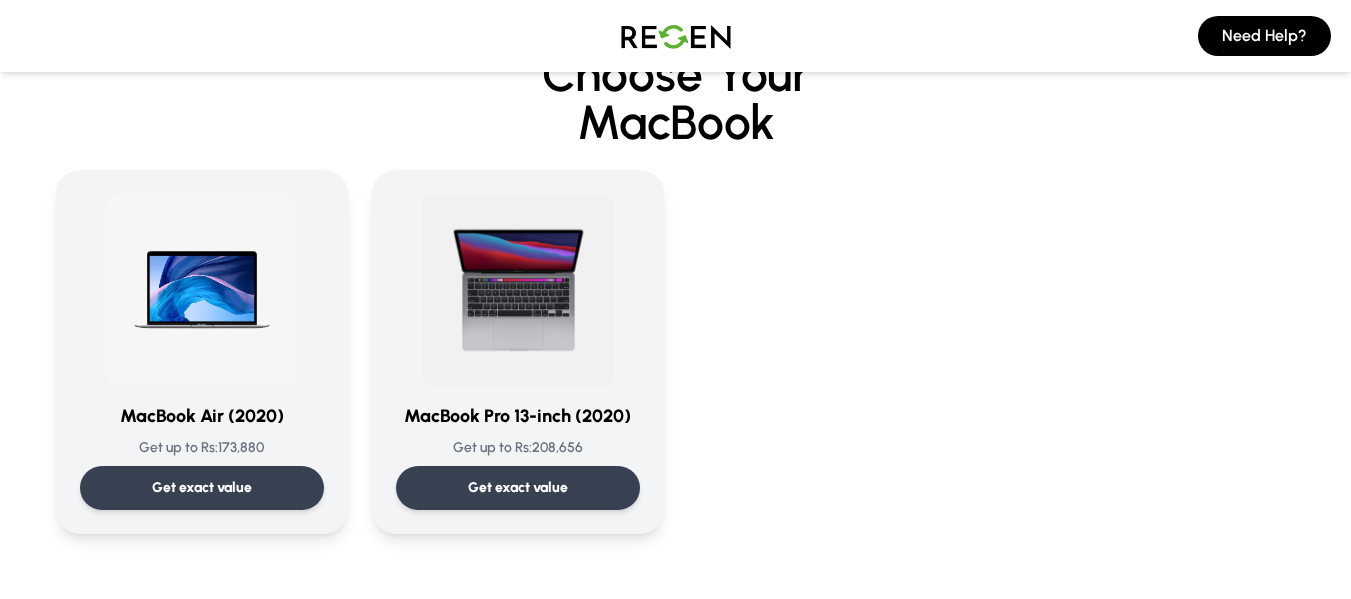 scroll, scrollTop: 0, scrollLeft: 0, axis: both 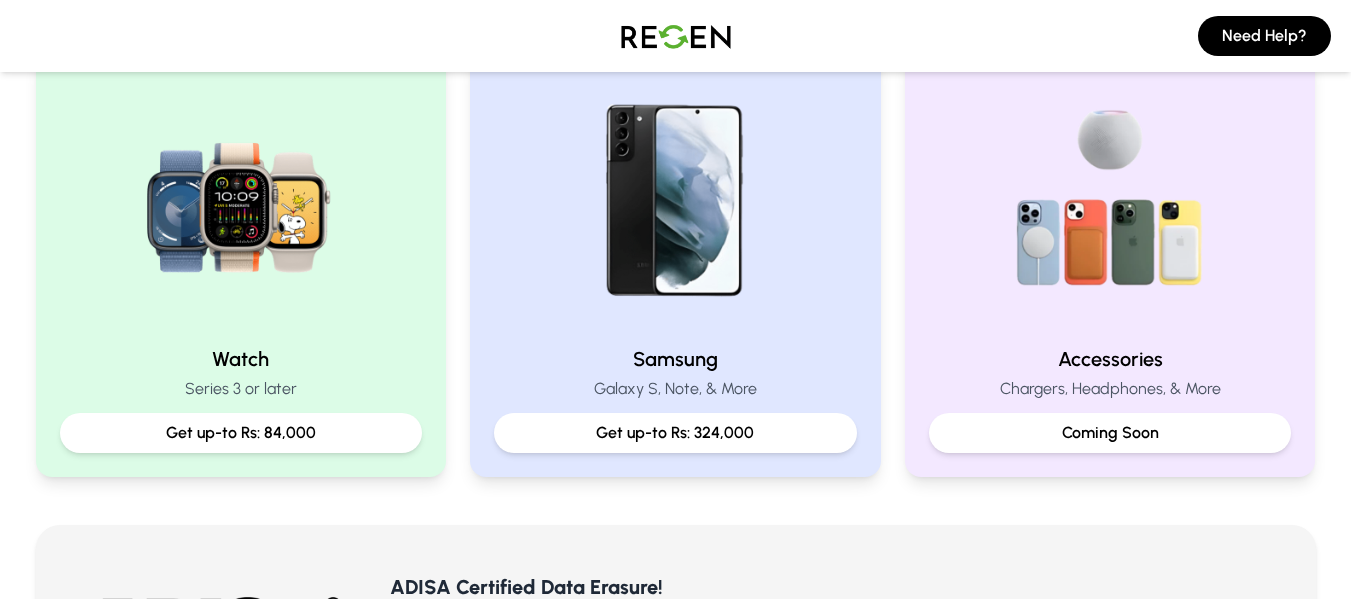 click at bounding box center [676, 36] 